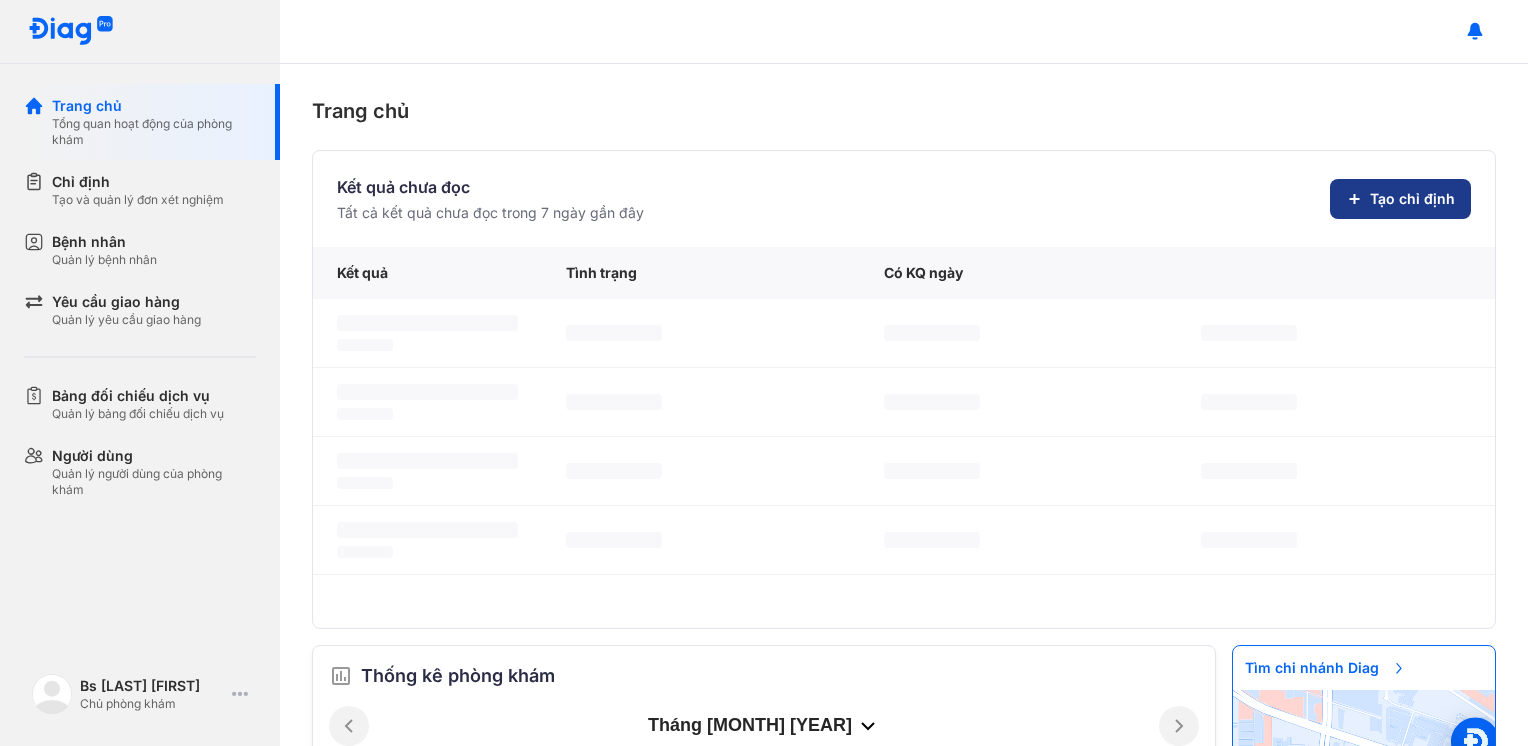 scroll, scrollTop: 0, scrollLeft: 0, axis: both 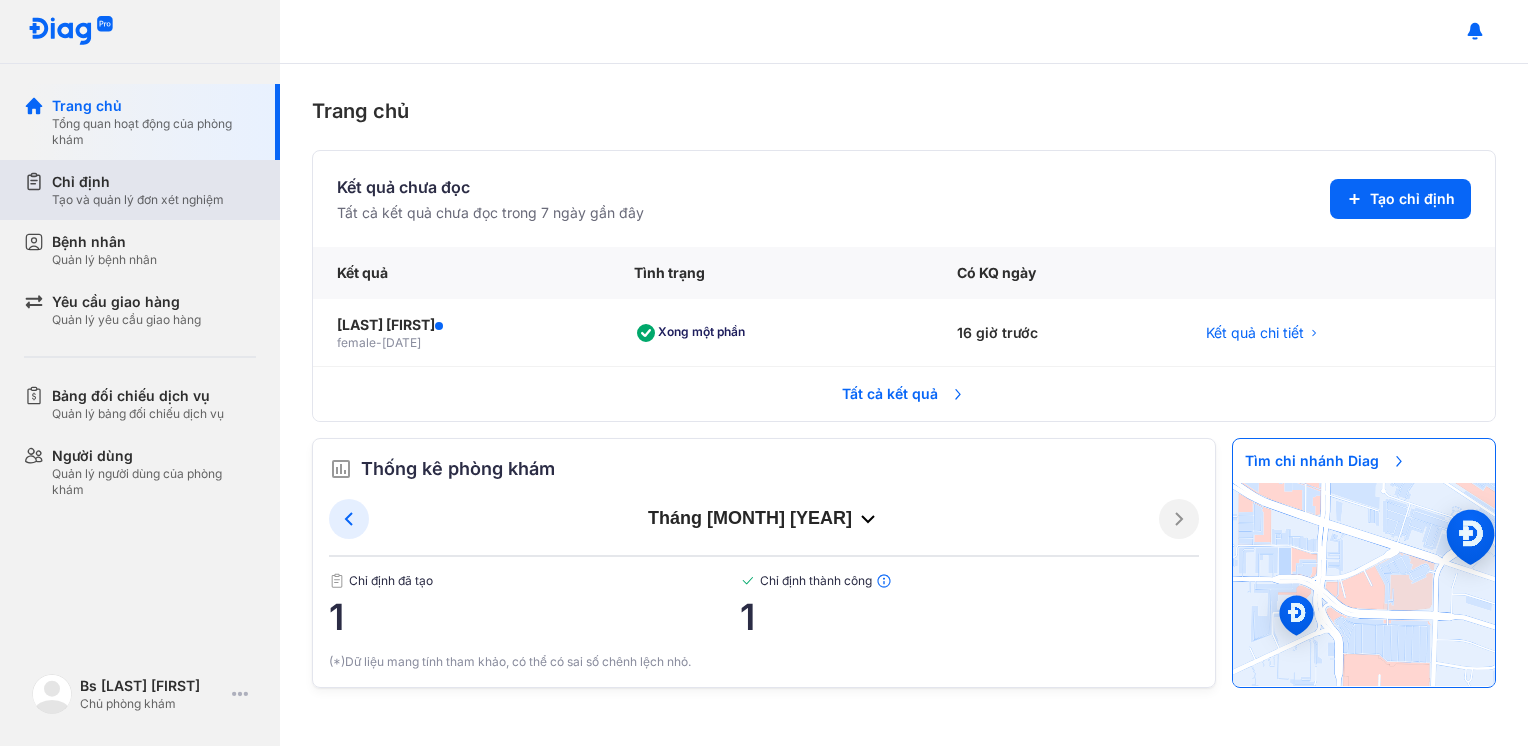 click on "Tạo và quản lý đơn xét nghiệm" at bounding box center [138, 200] 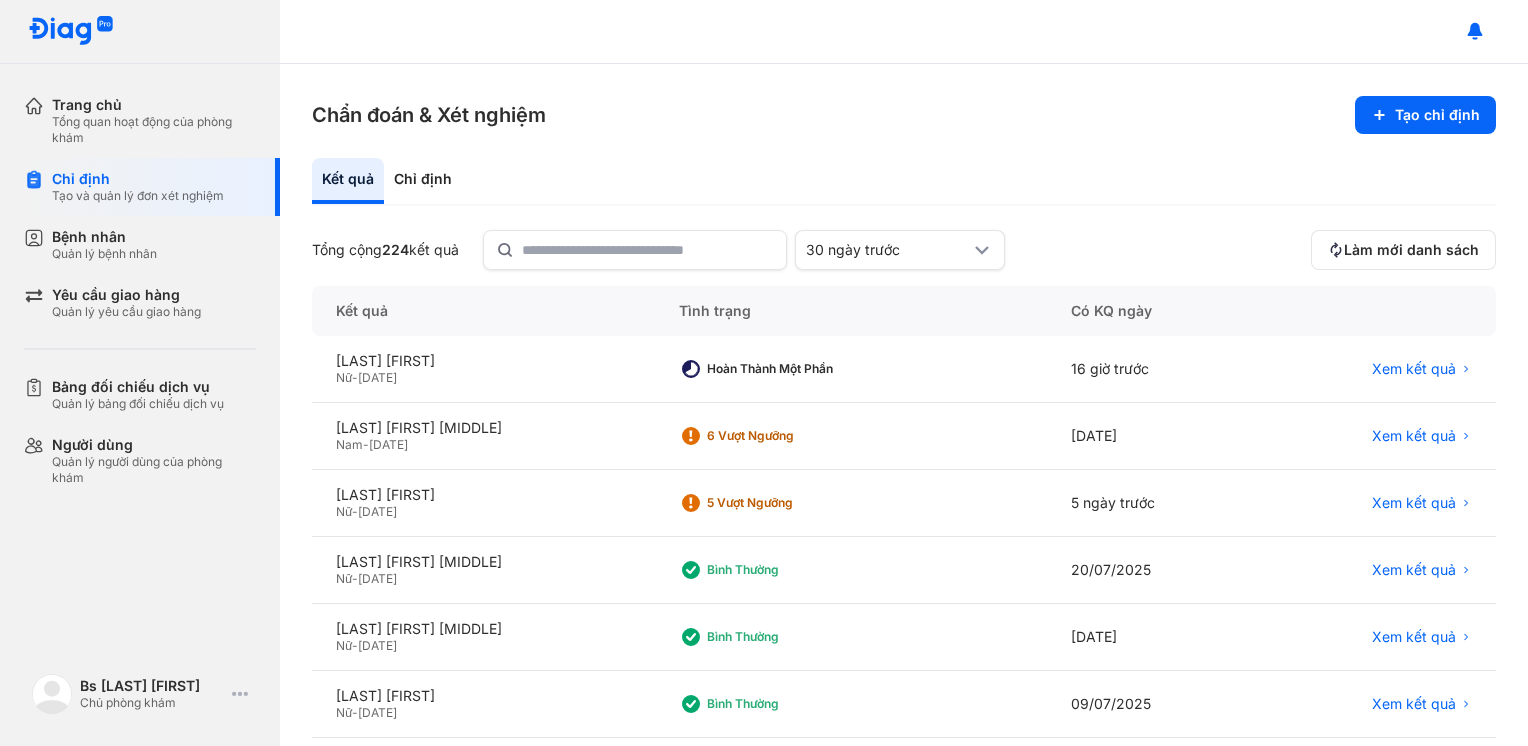 click on "Chẩn đoán & Xét nghiệm  Tạo chỉ định" at bounding box center [904, 115] 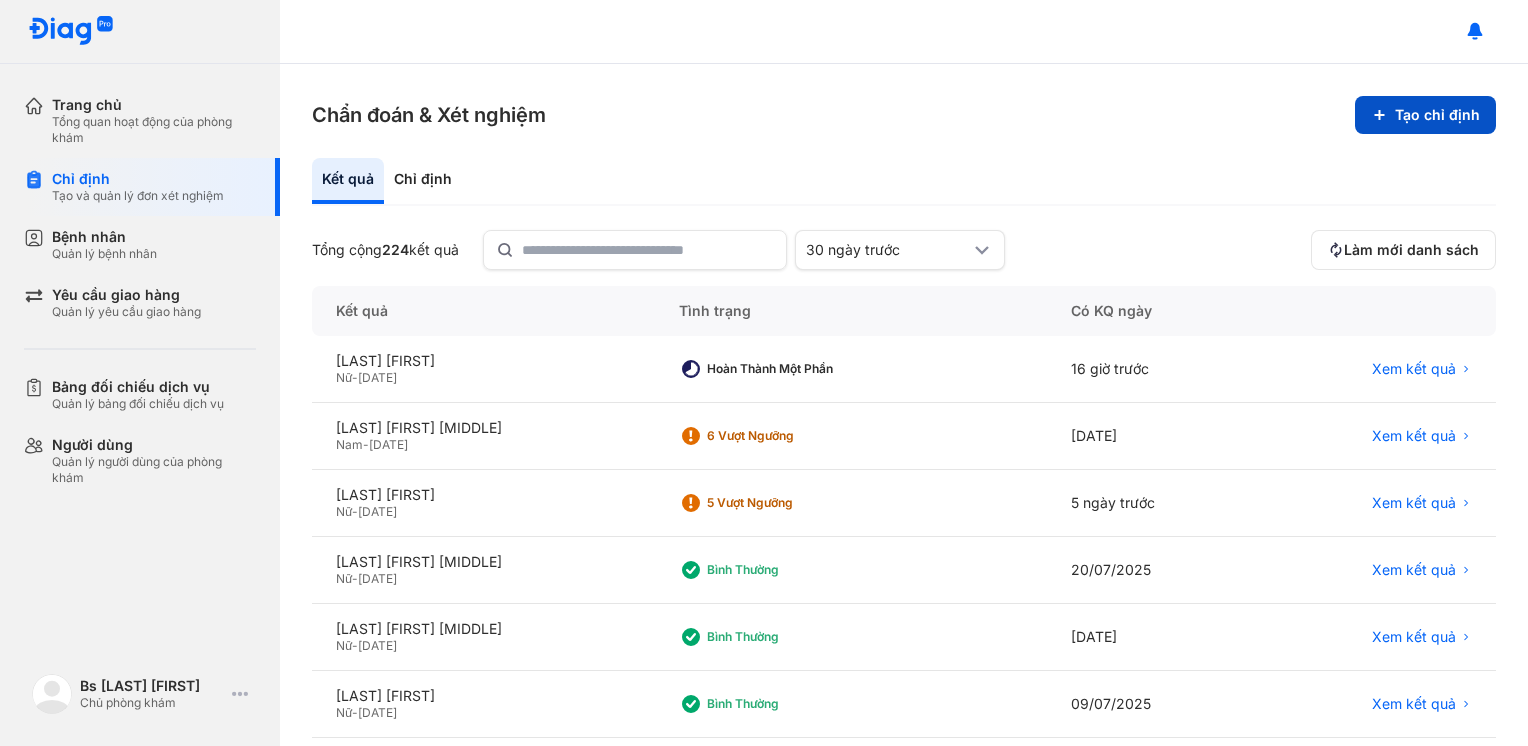 click on "Tạo chỉ định" at bounding box center (1425, 115) 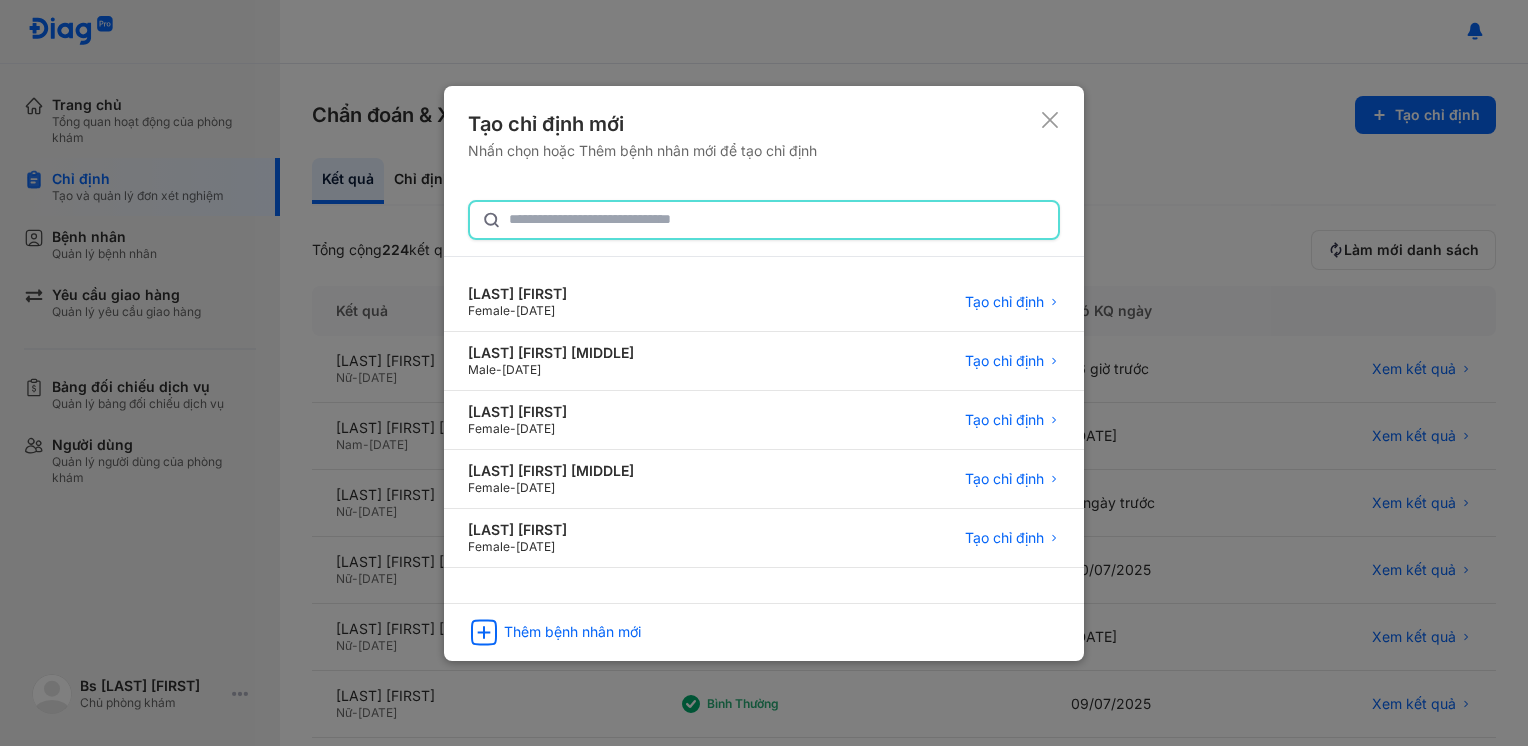 click 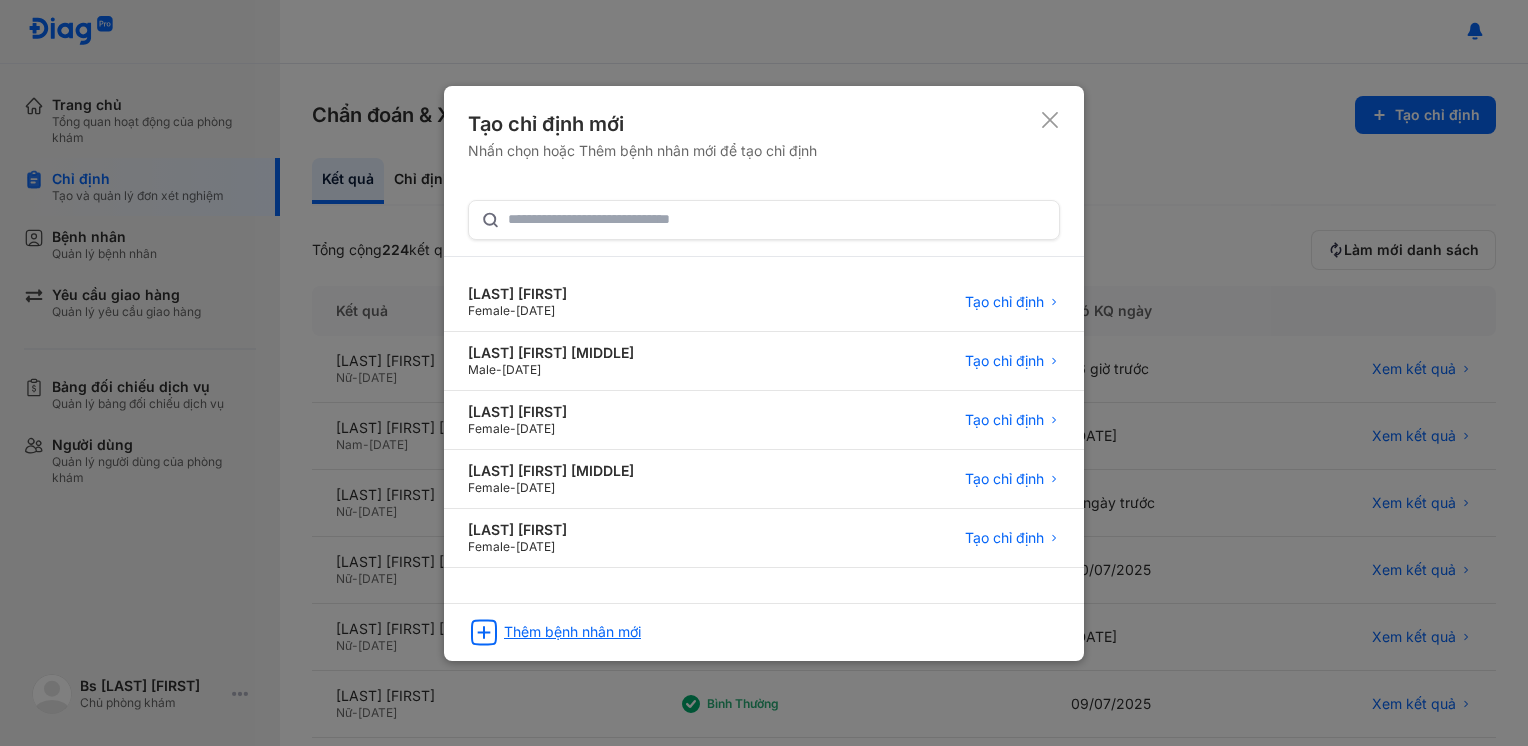 click on "Thêm bệnh nhân mới" 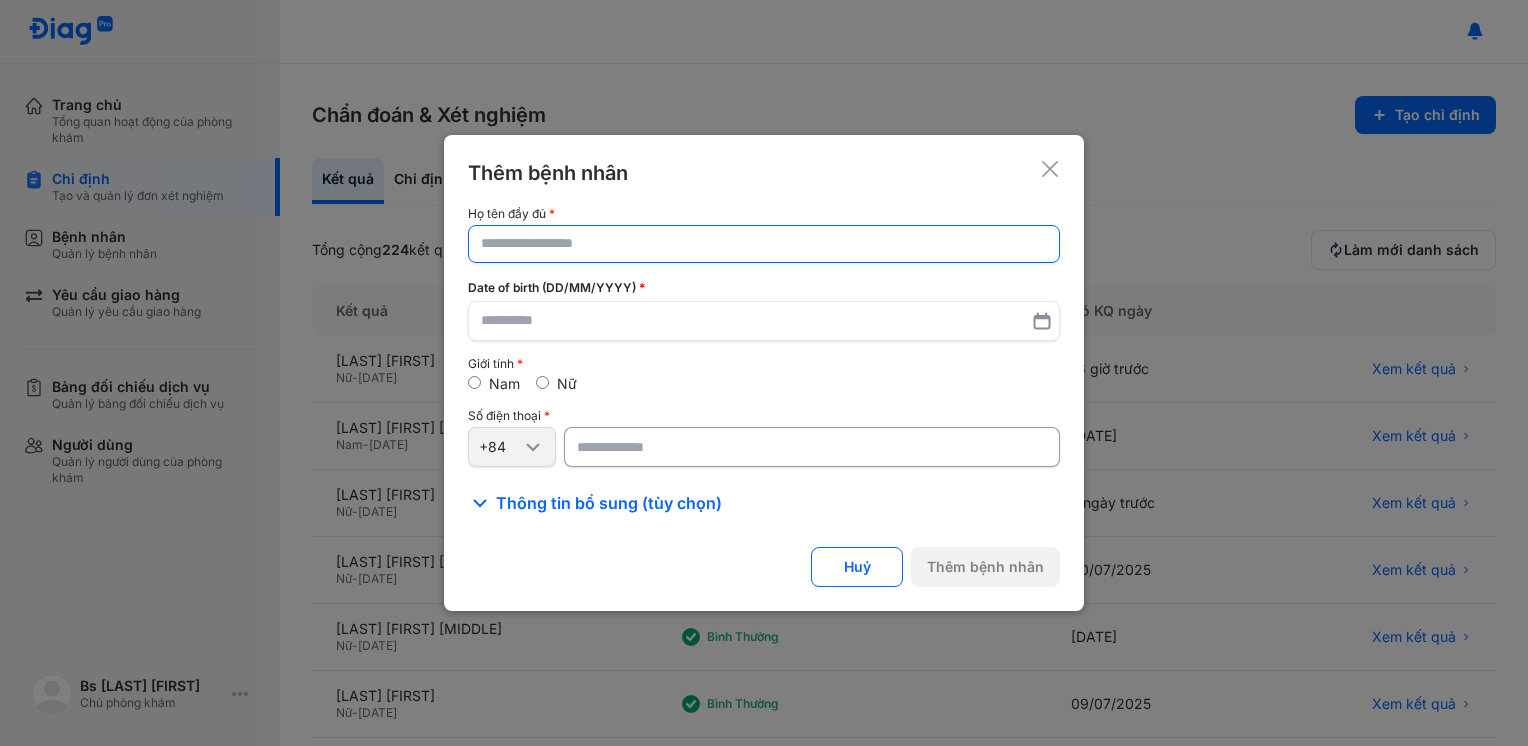 click 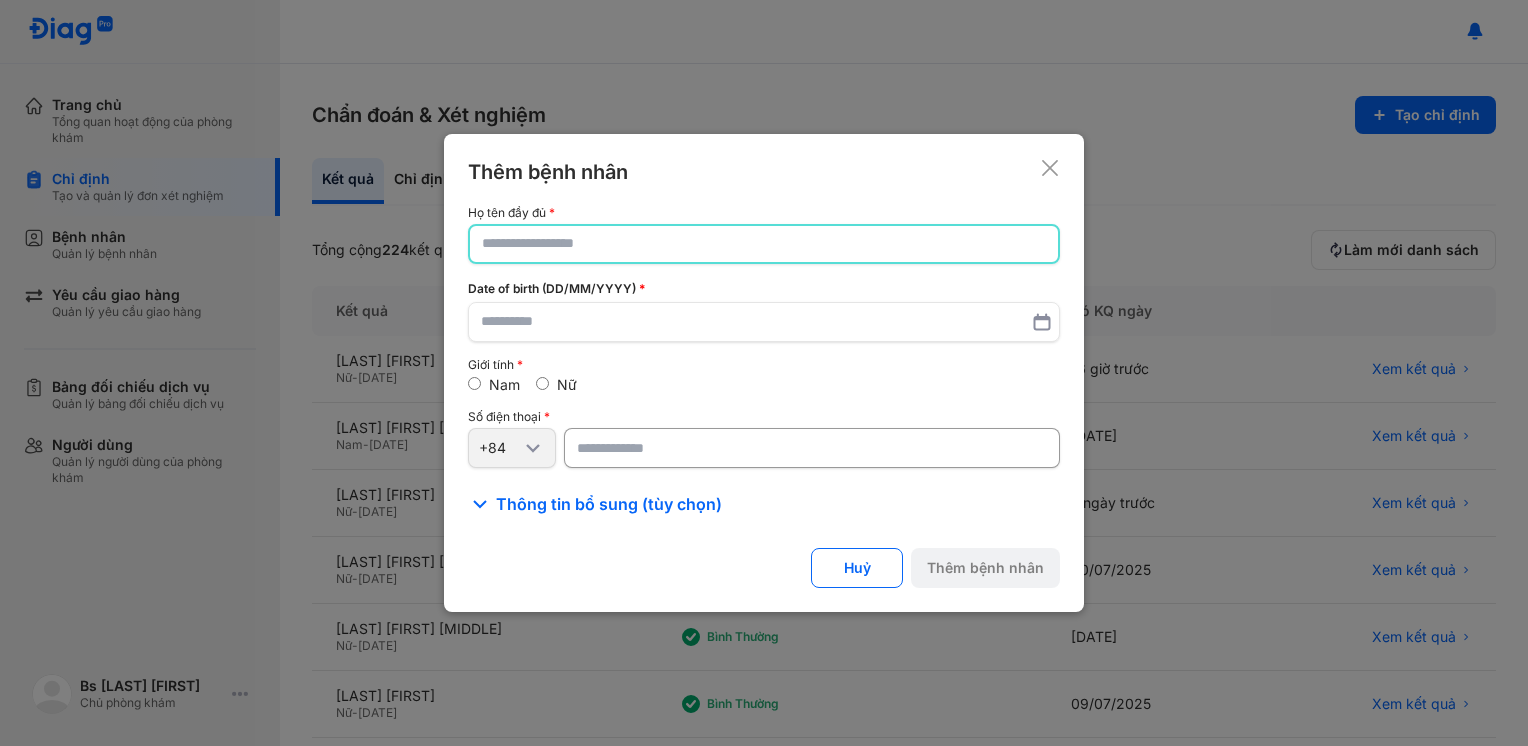 click 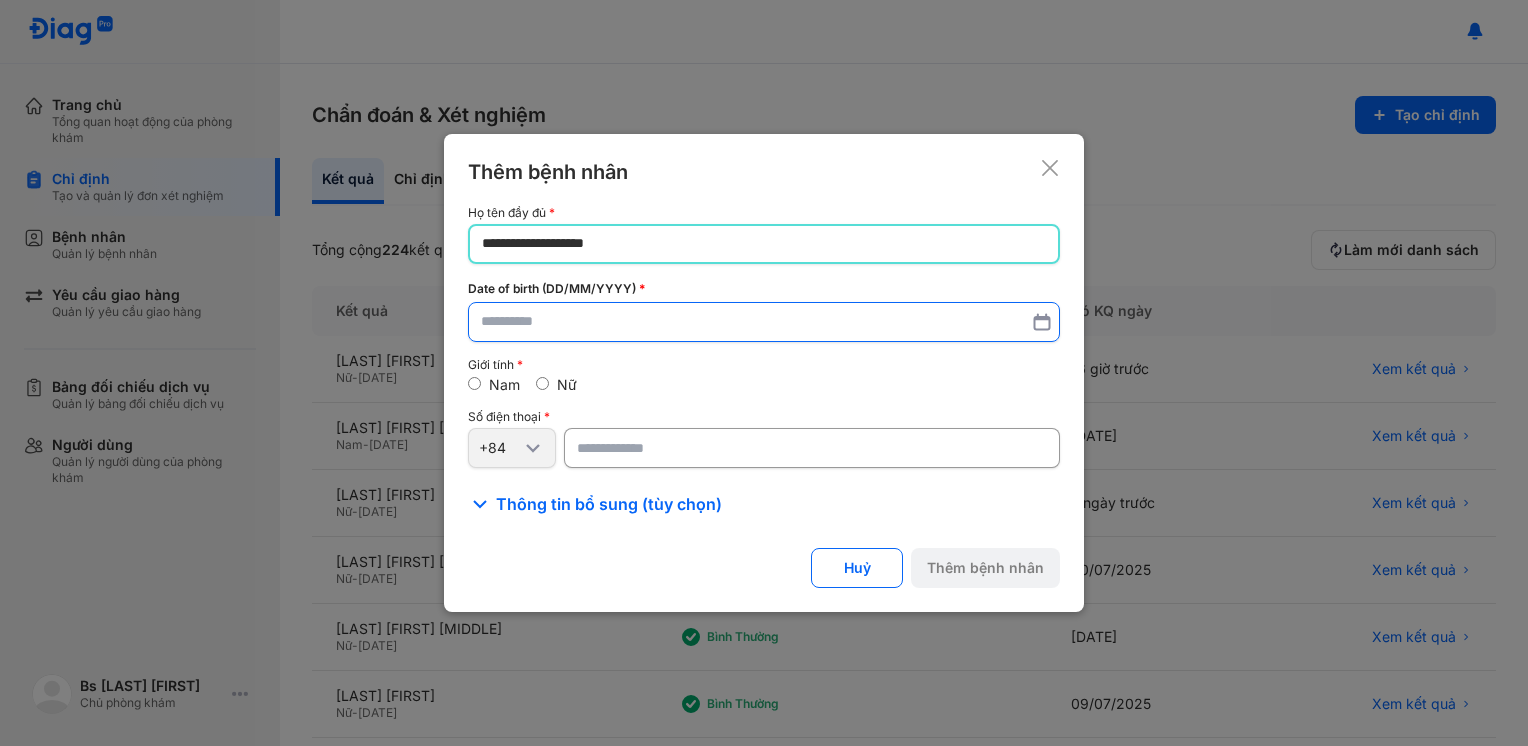 type on "**********" 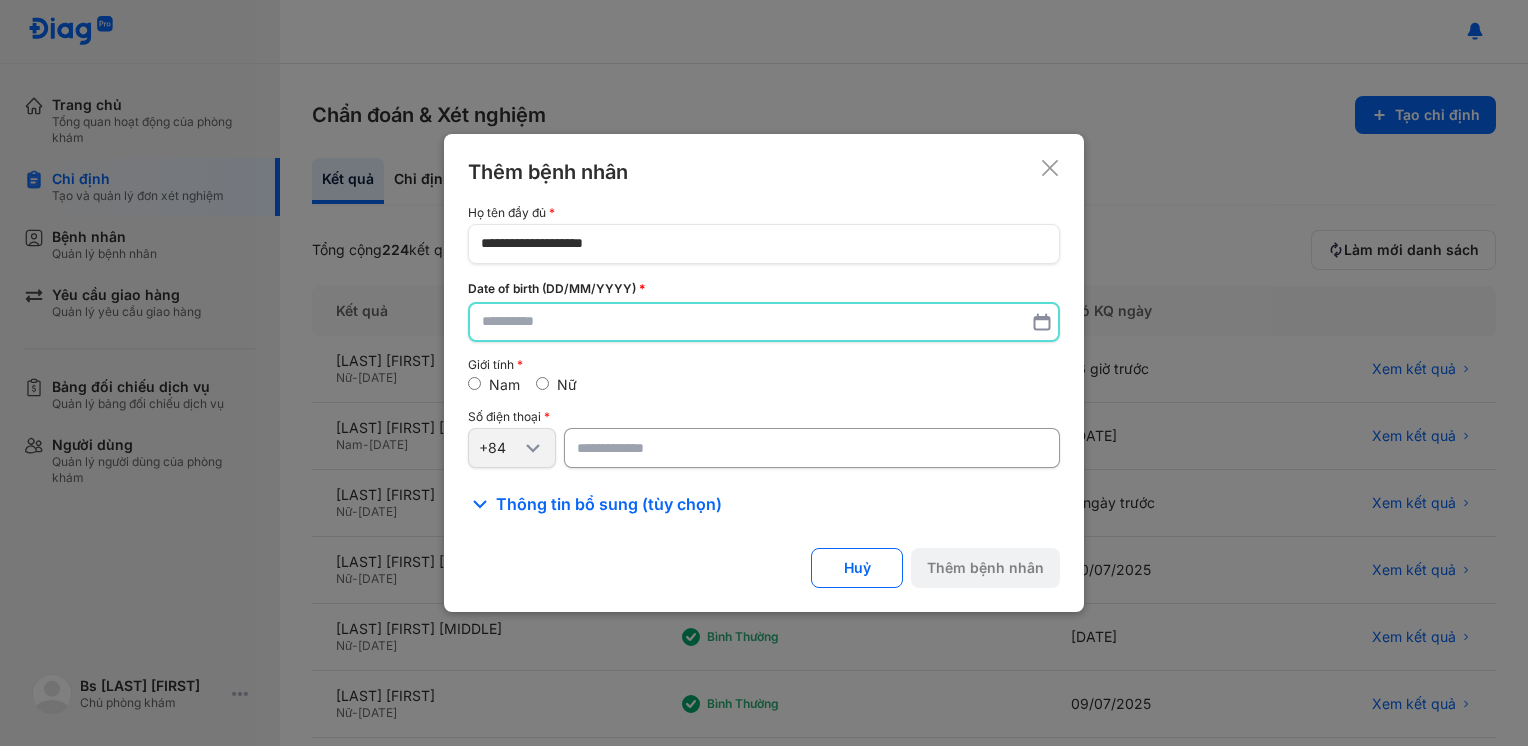 click at bounding box center (764, 322) 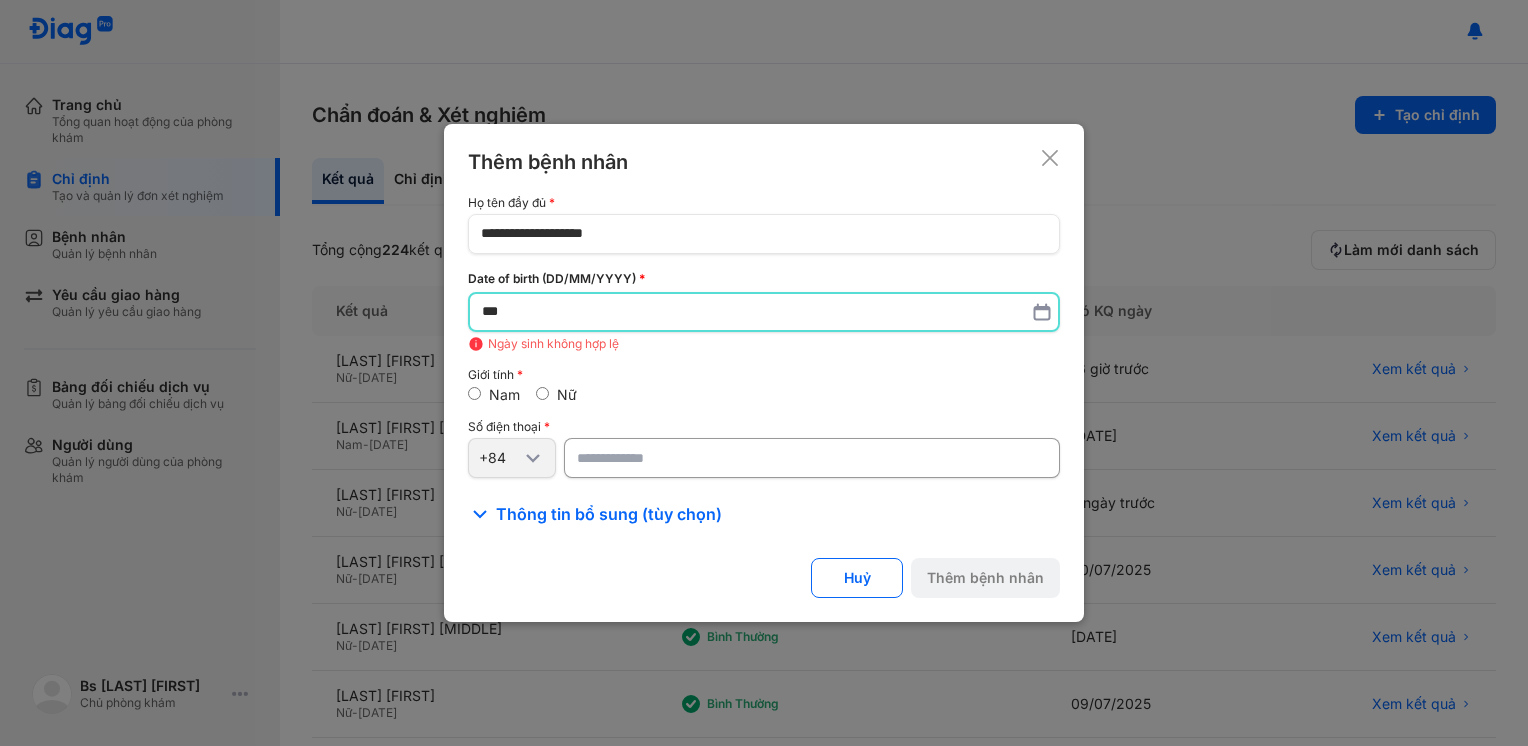 type on "*" 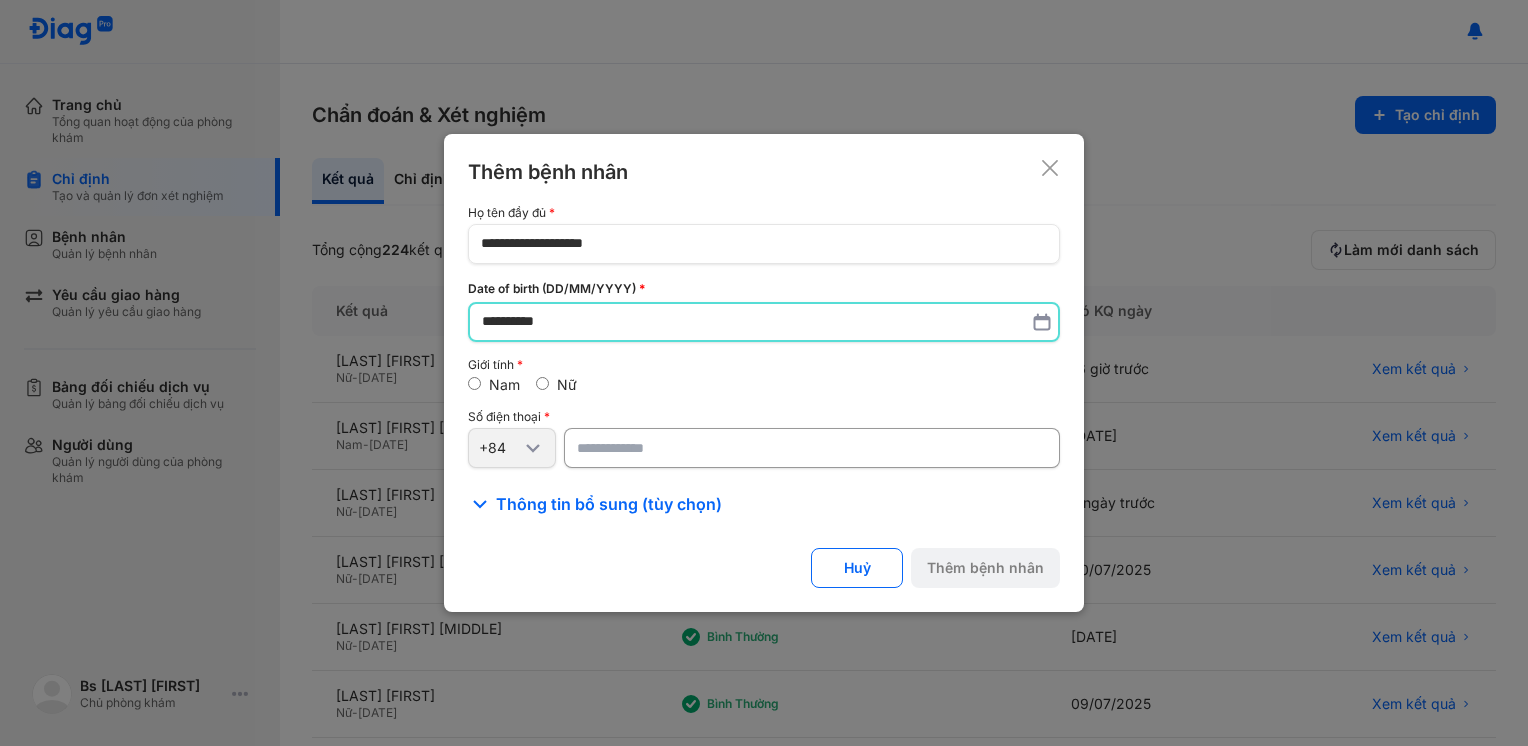 type on "**********" 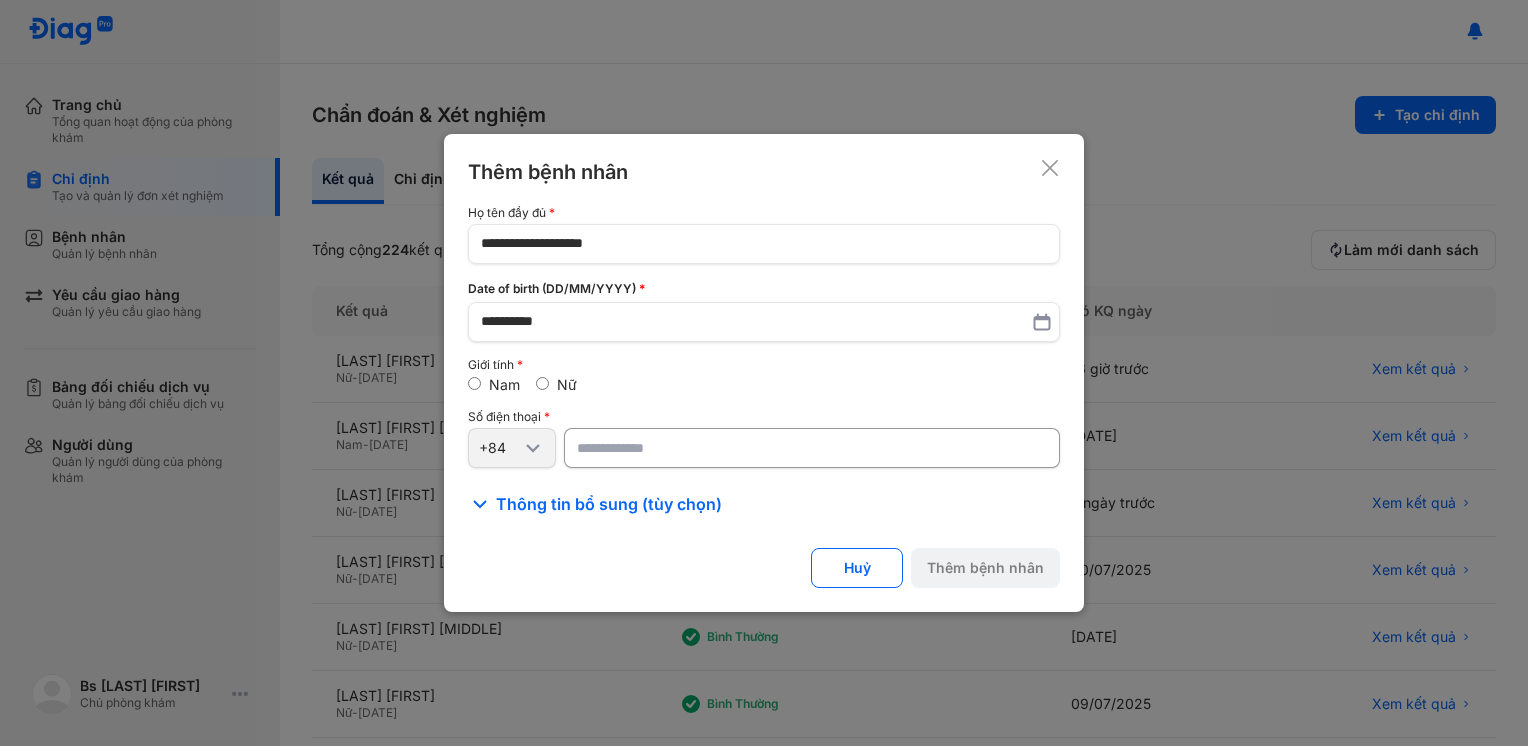 click at bounding box center (812, 448) 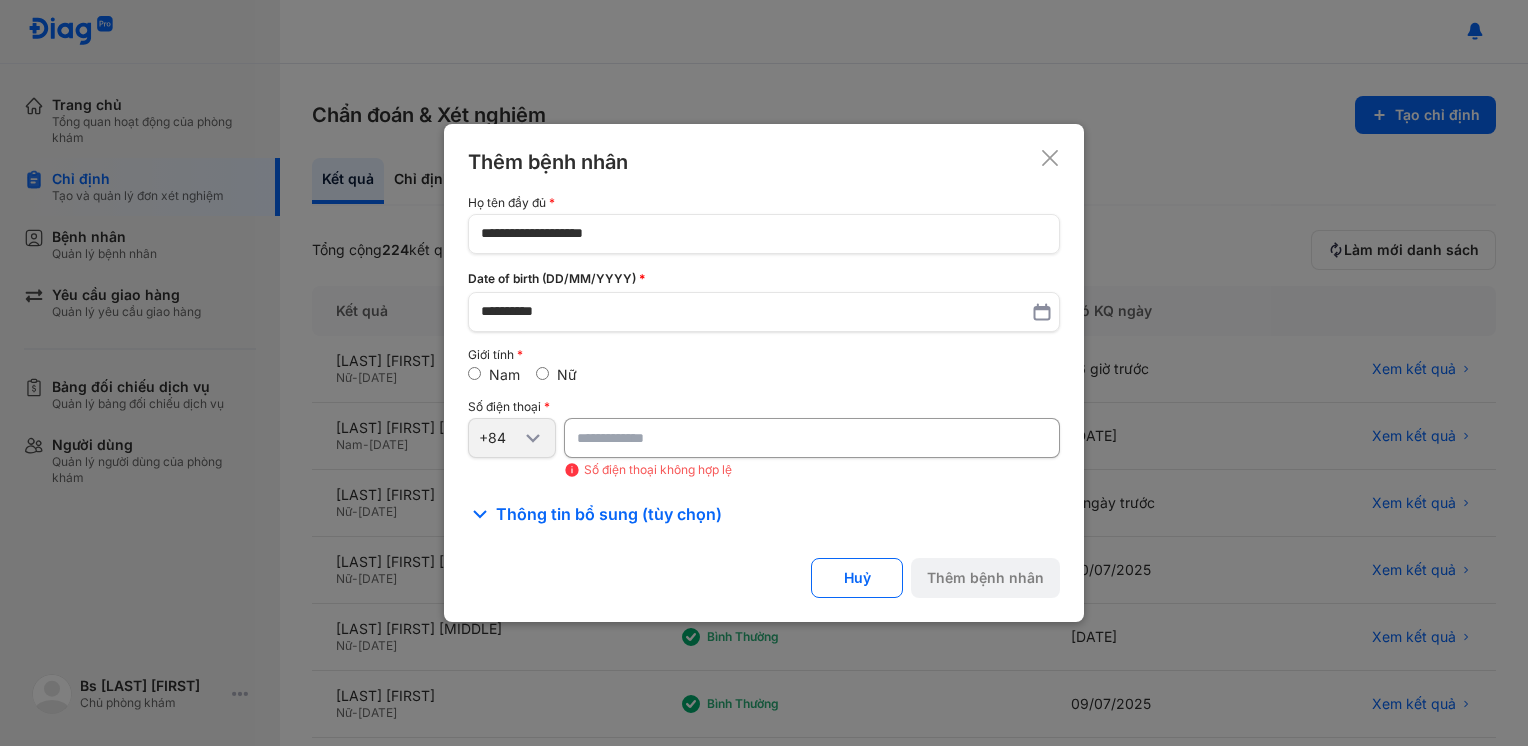 type on "**********" 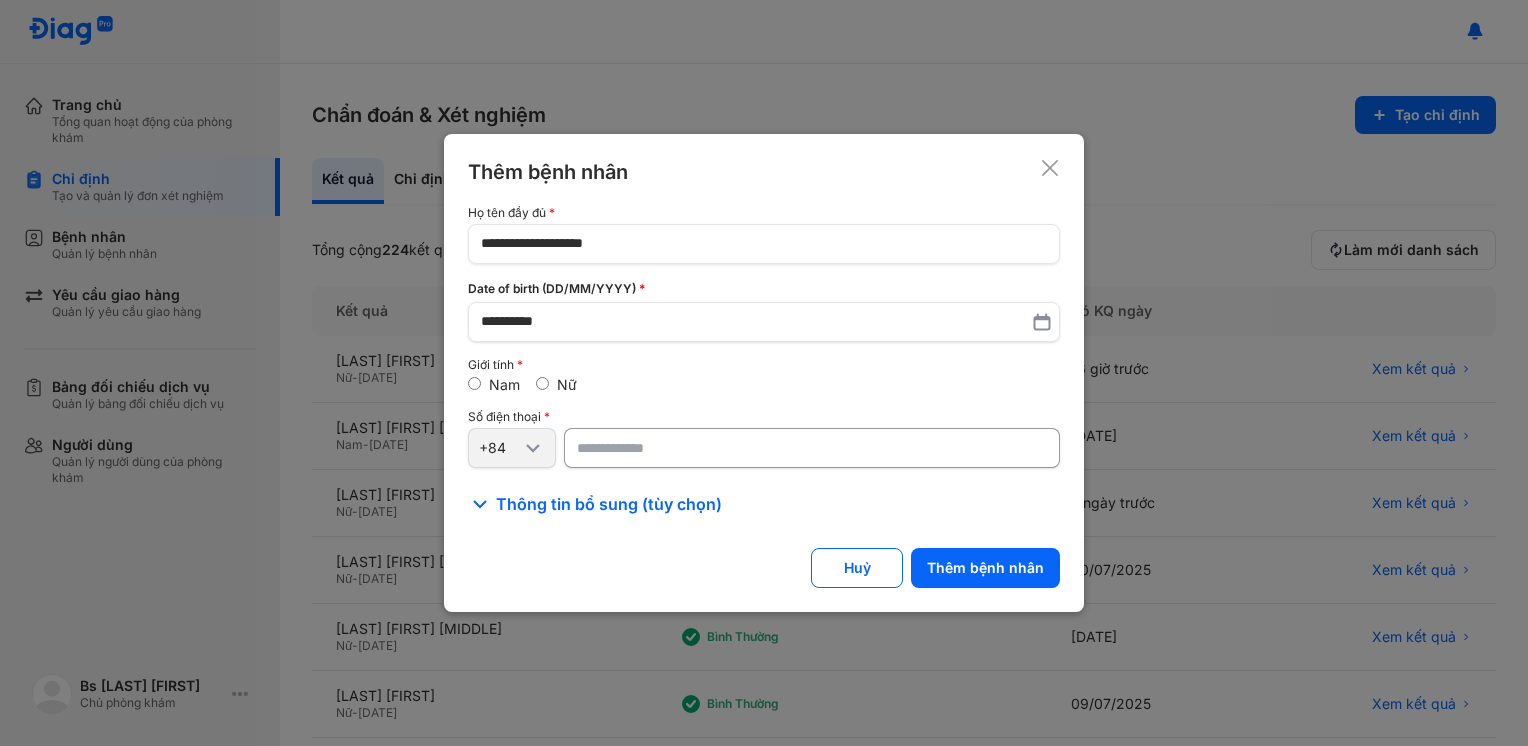 drag, startPoint x: 696, startPoint y: 451, endPoint x: 678, endPoint y: 460, distance: 20.12461 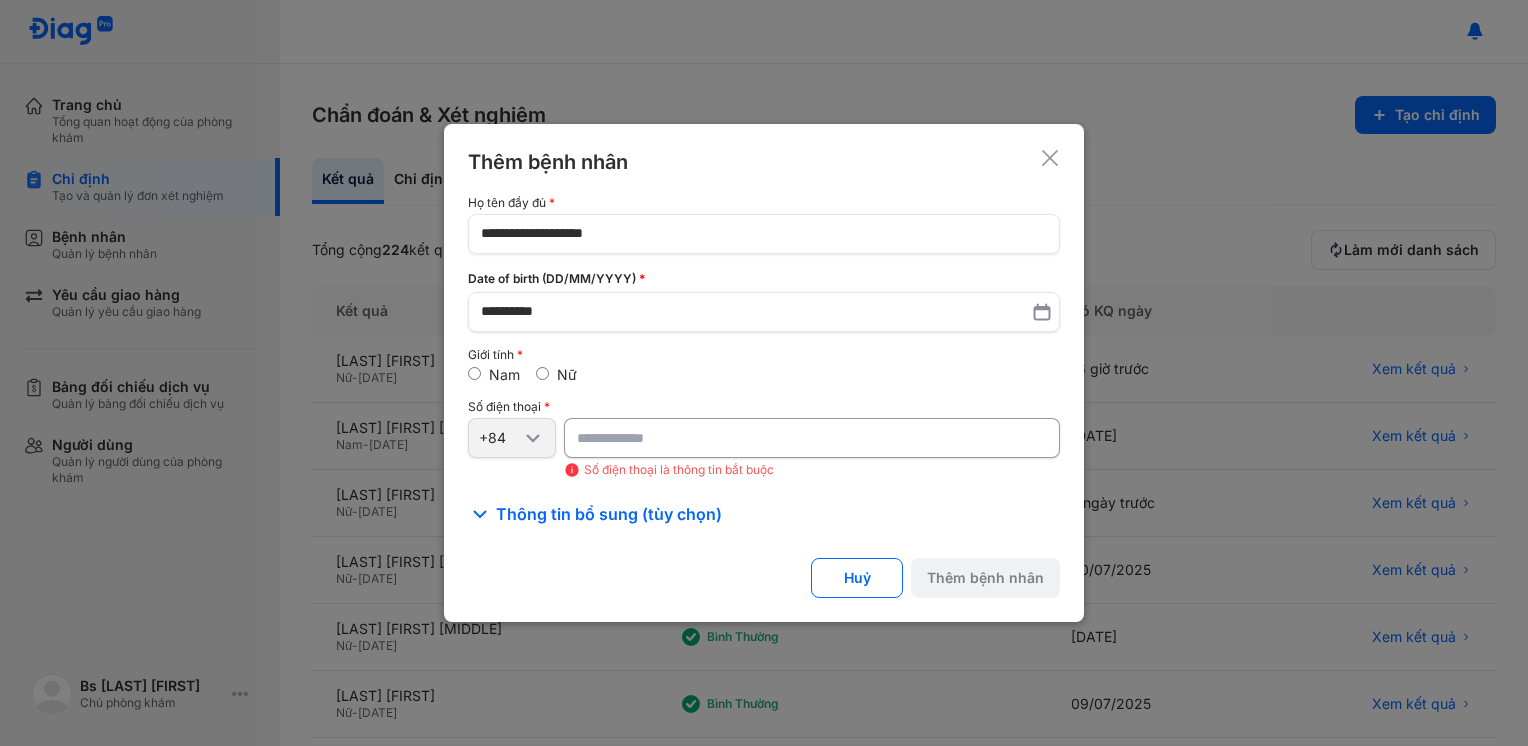 paste on "**********" 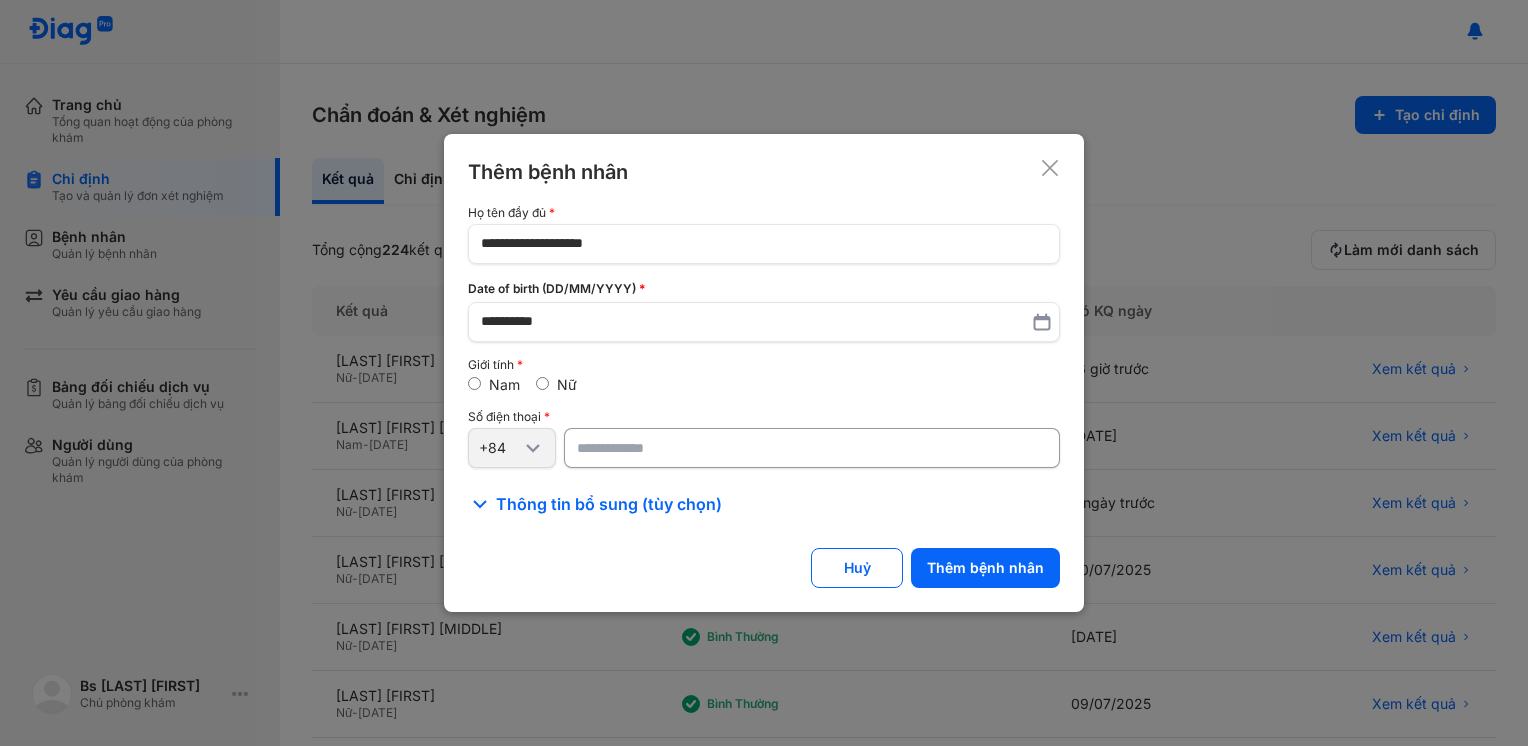 click on "**********" at bounding box center (812, 448) 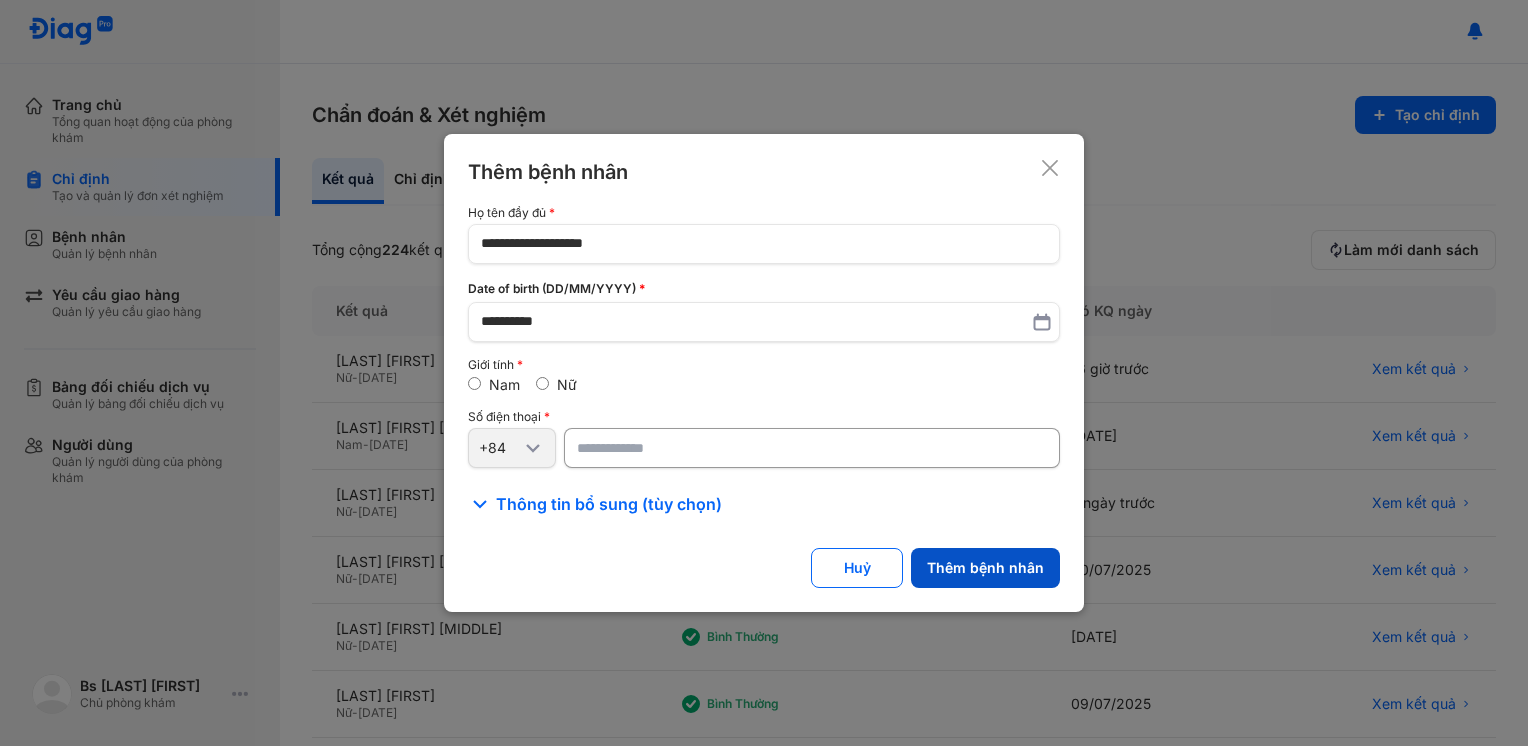 type on "**********" 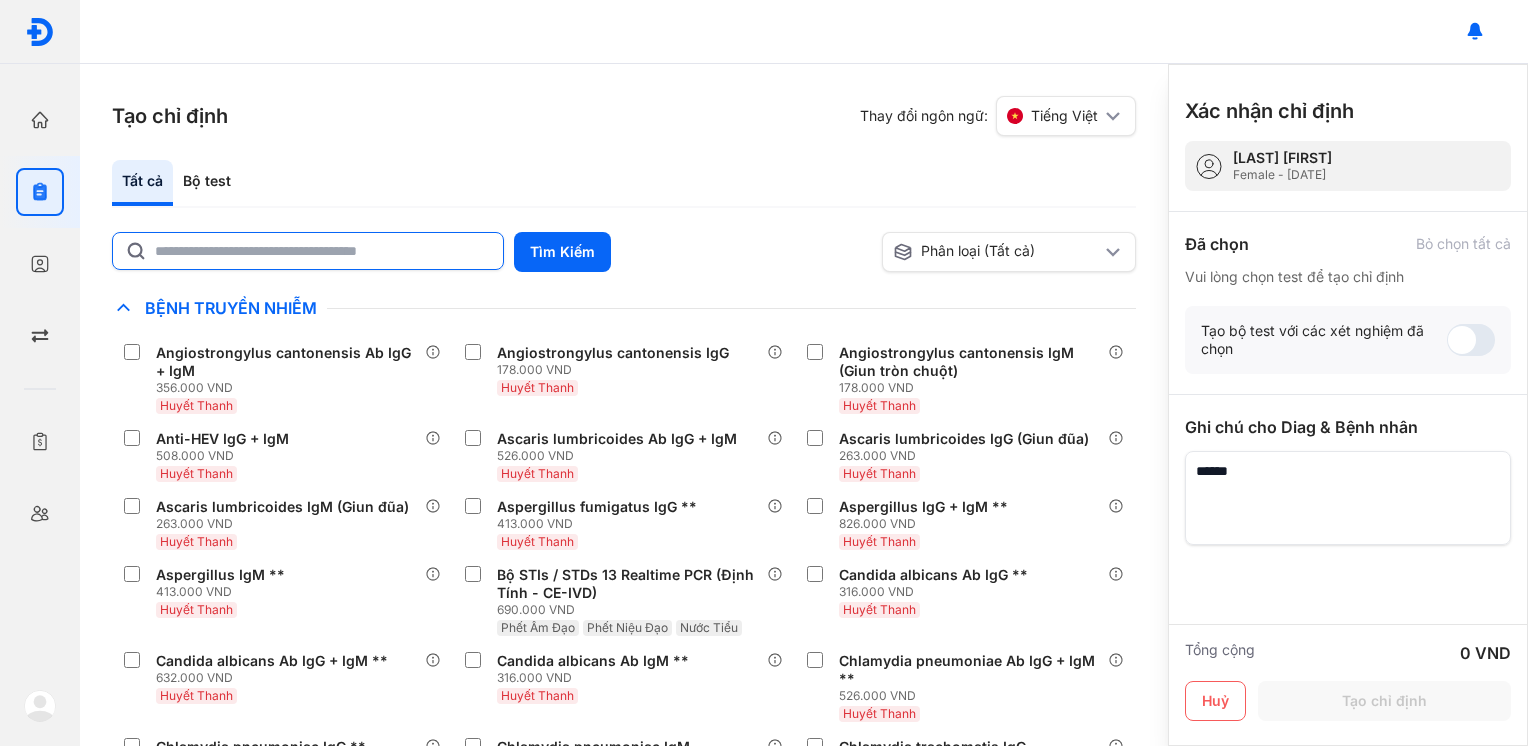 click 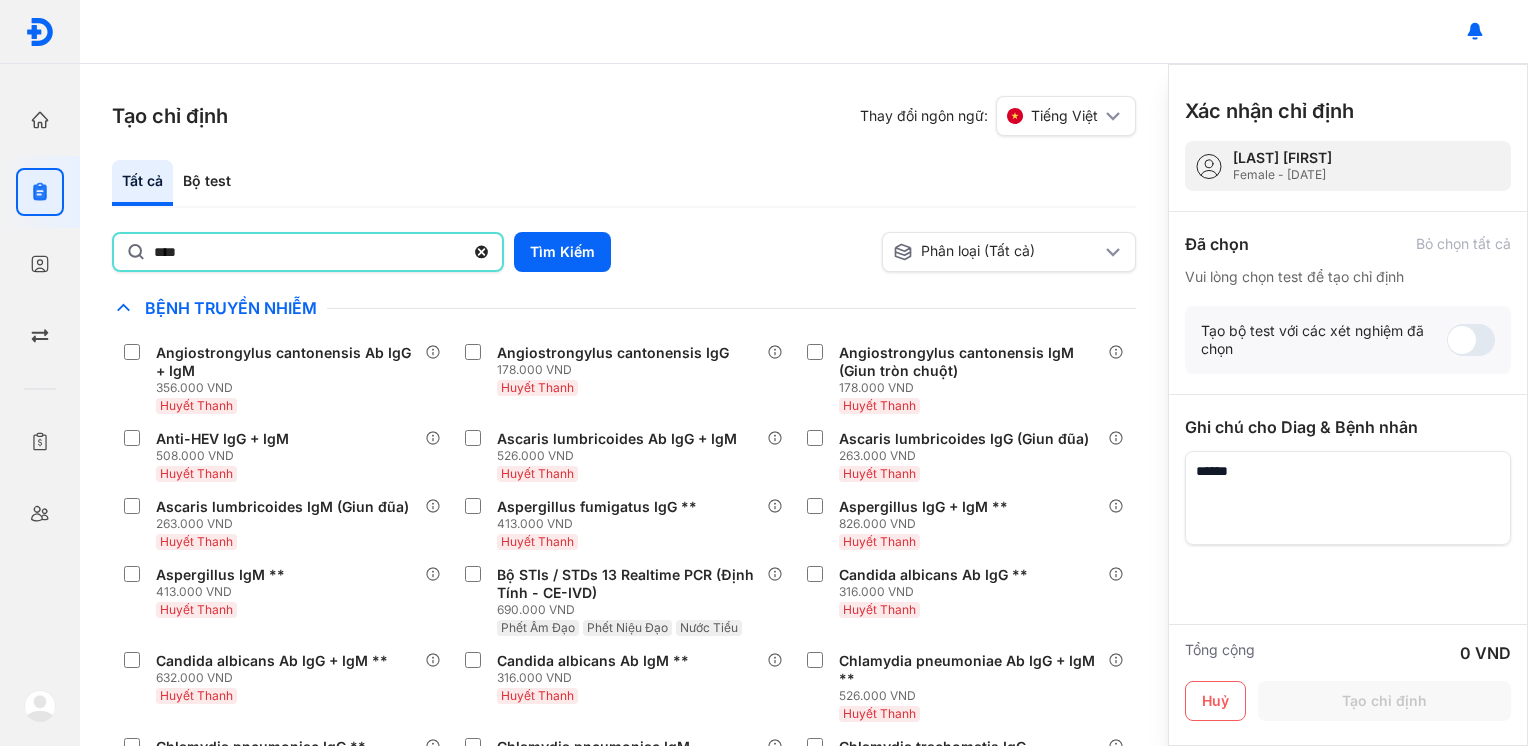 type on "****" 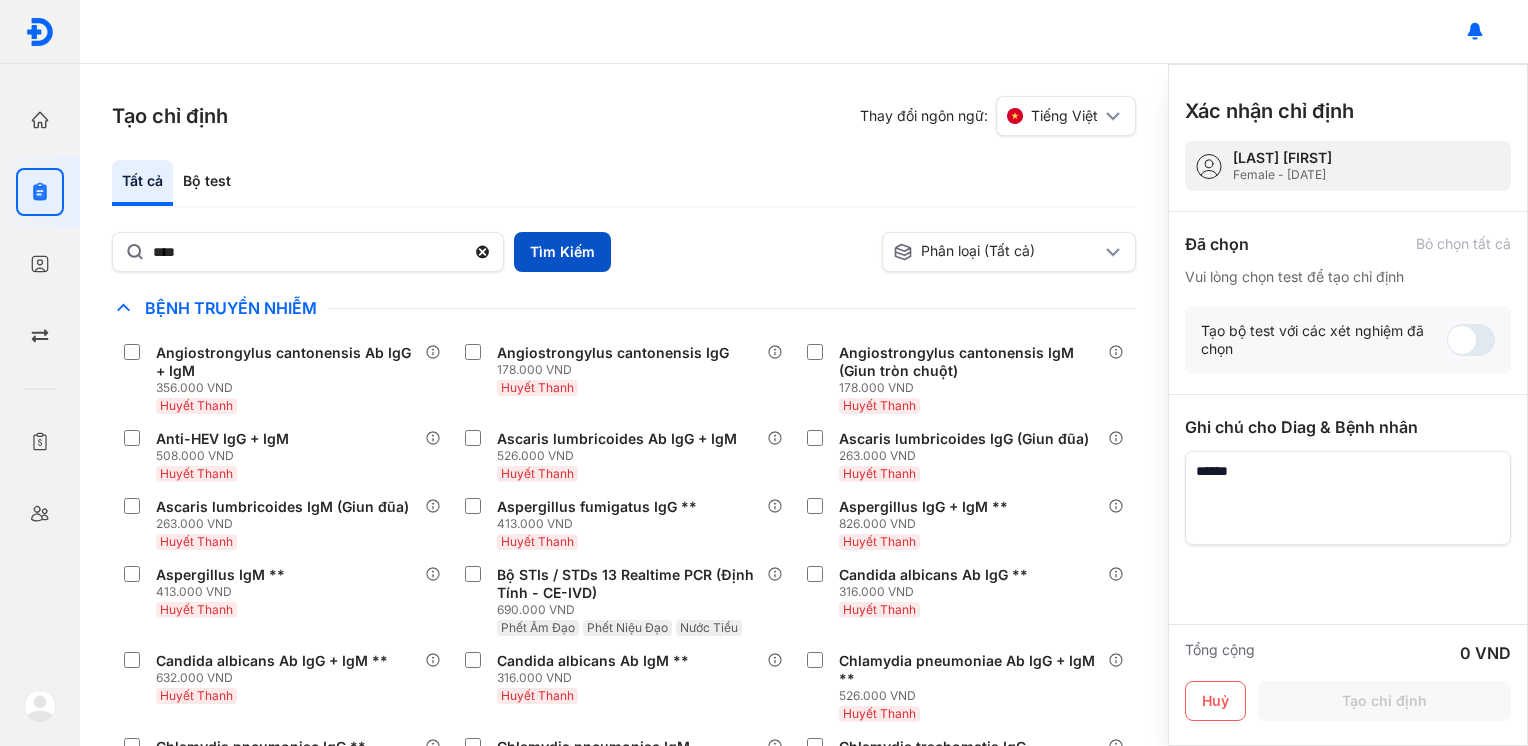 click on "Tìm Kiếm" at bounding box center (562, 252) 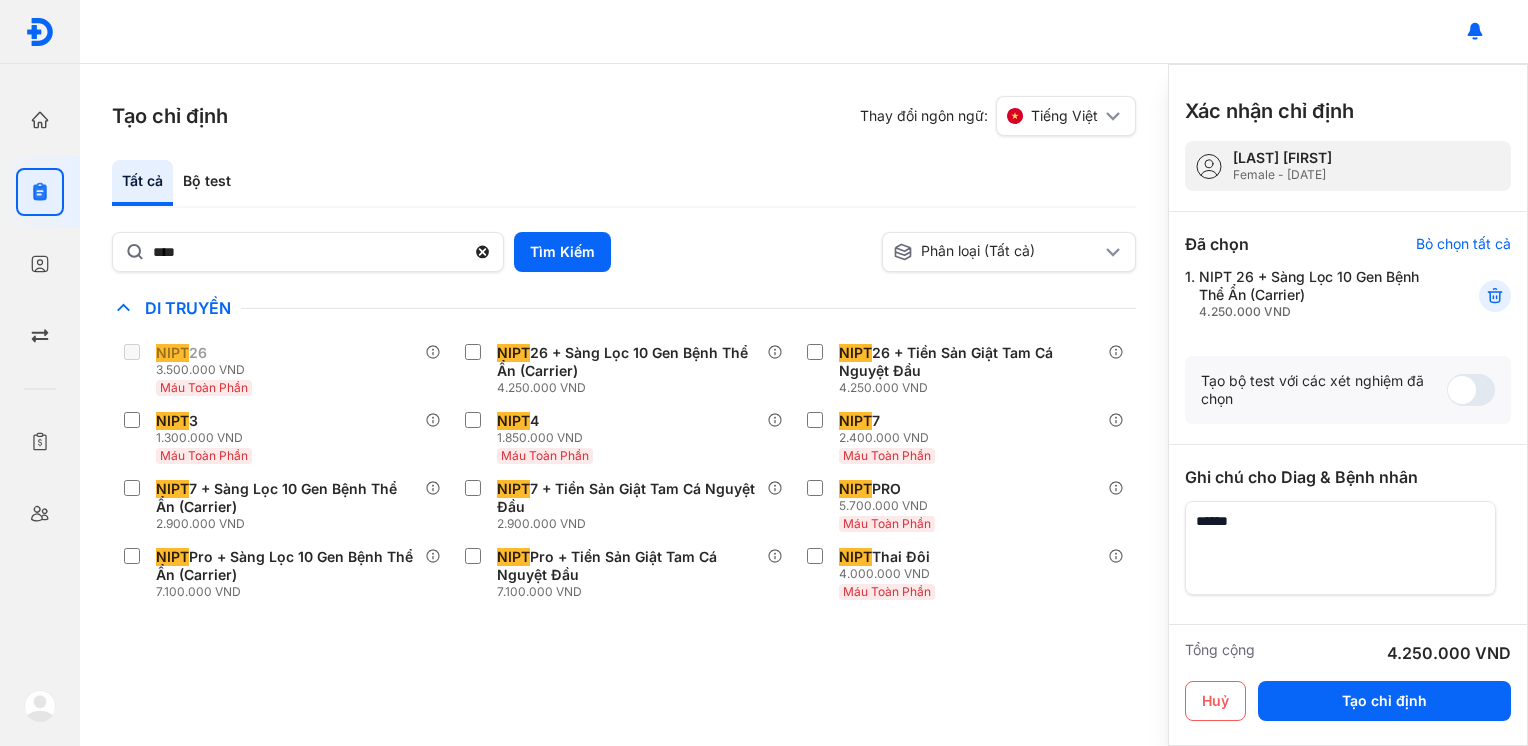 click at bounding box center [1340, 548] 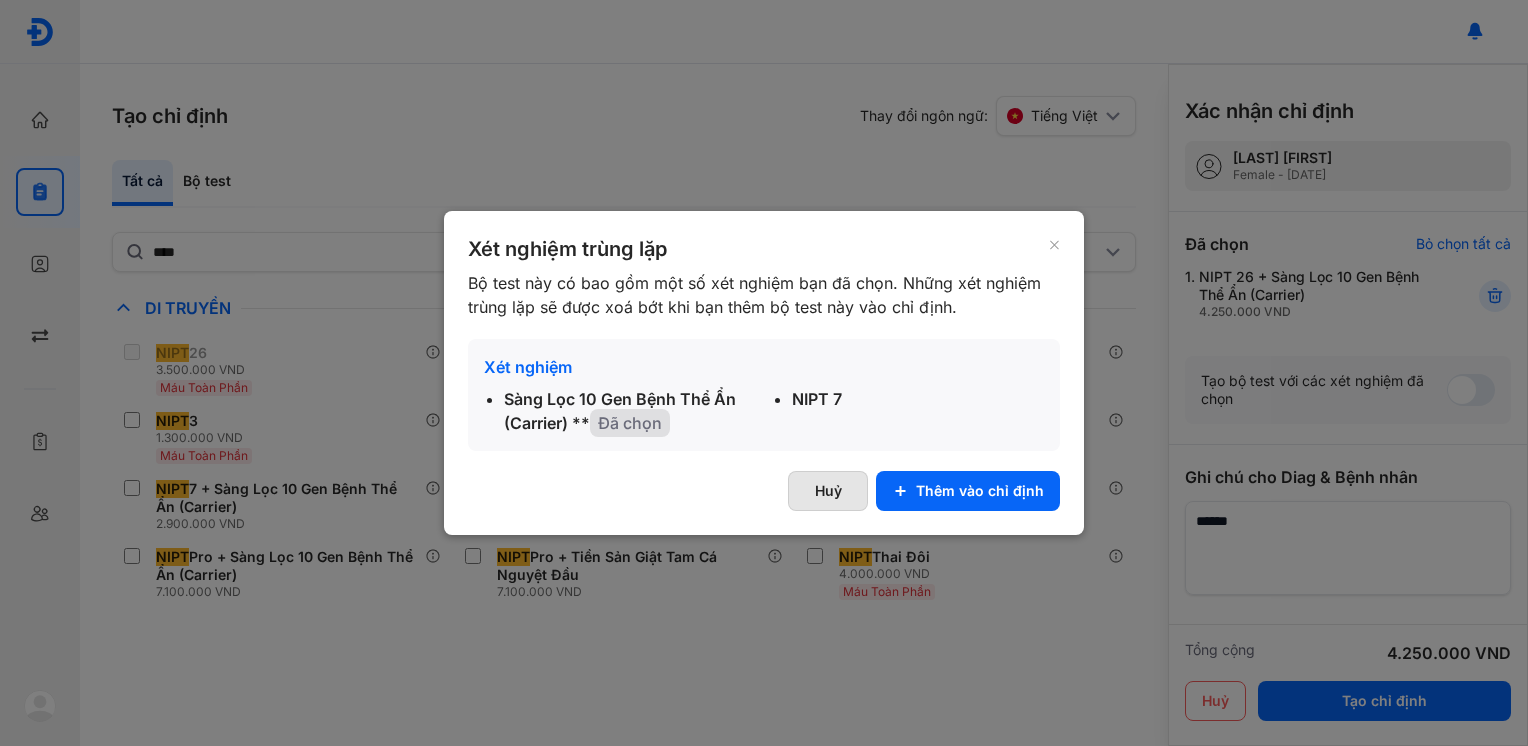 click on "Huỷ" at bounding box center [828, 491] 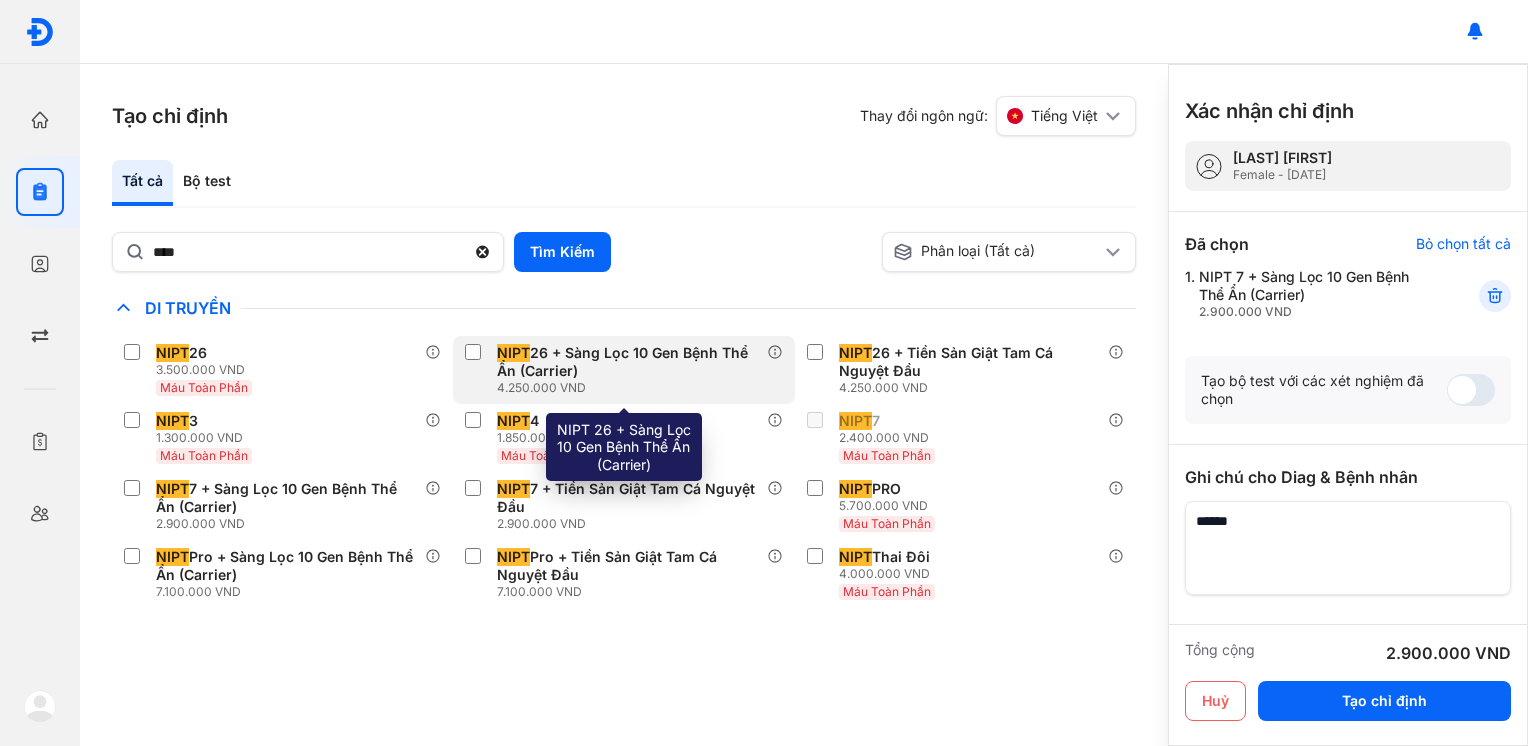 click at bounding box center (477, 354) 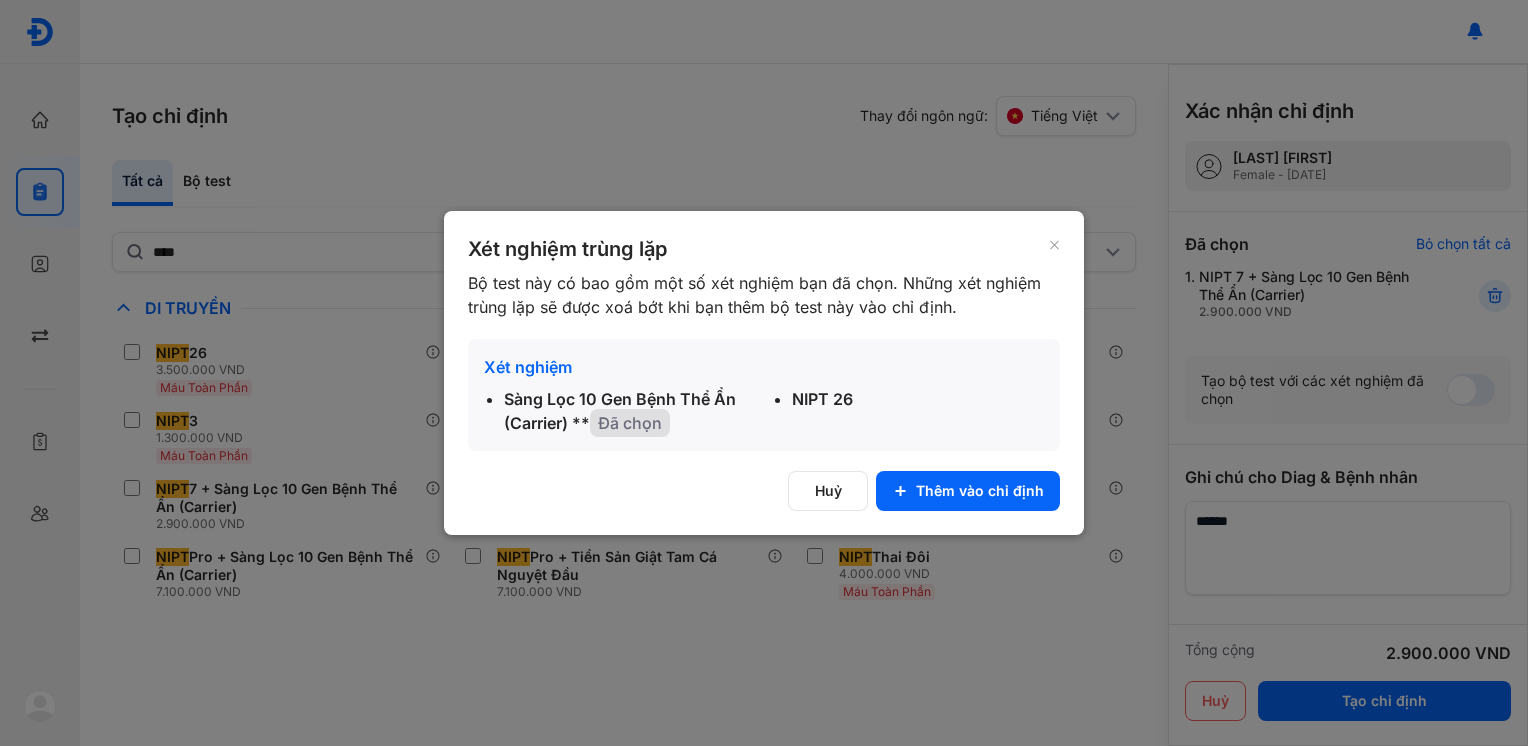 click 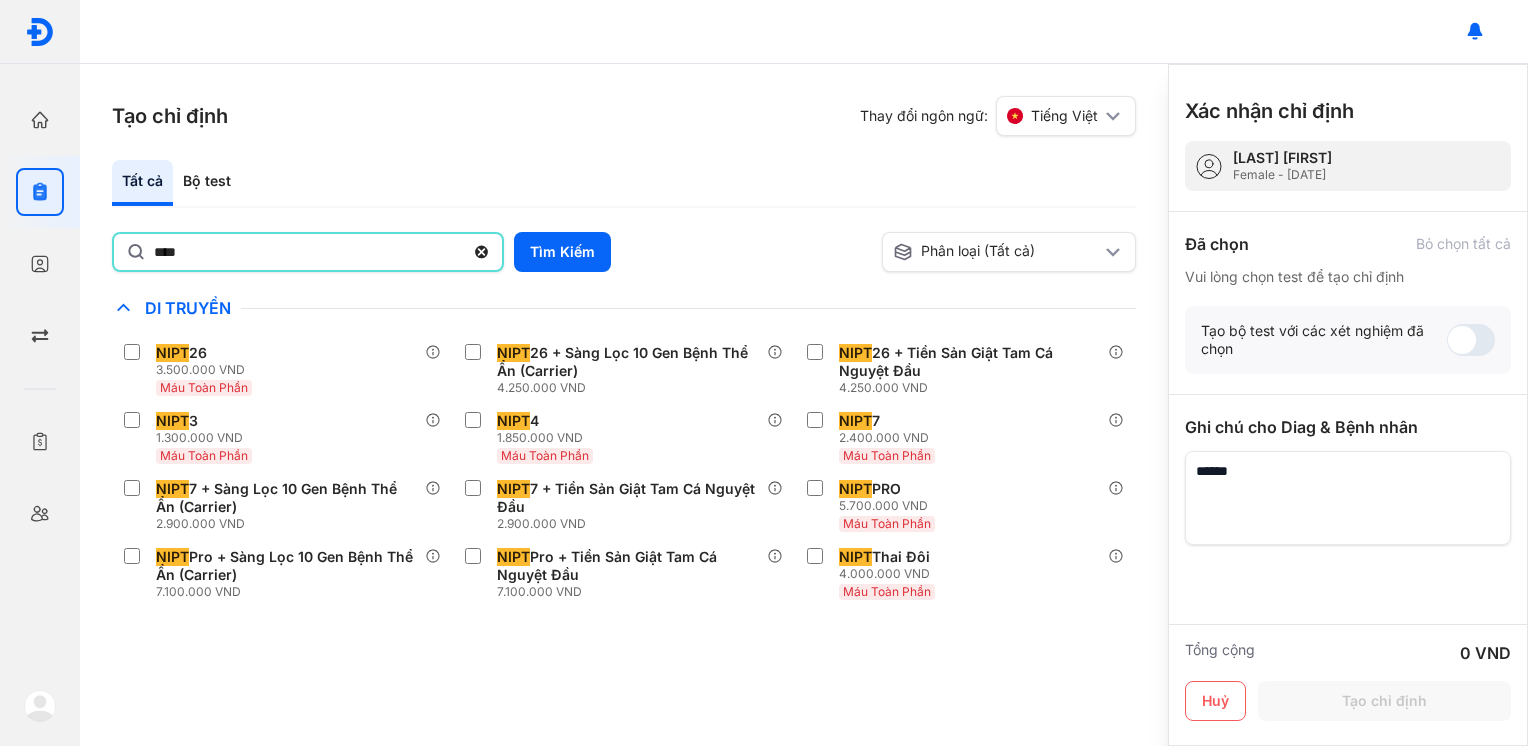 click on "****" 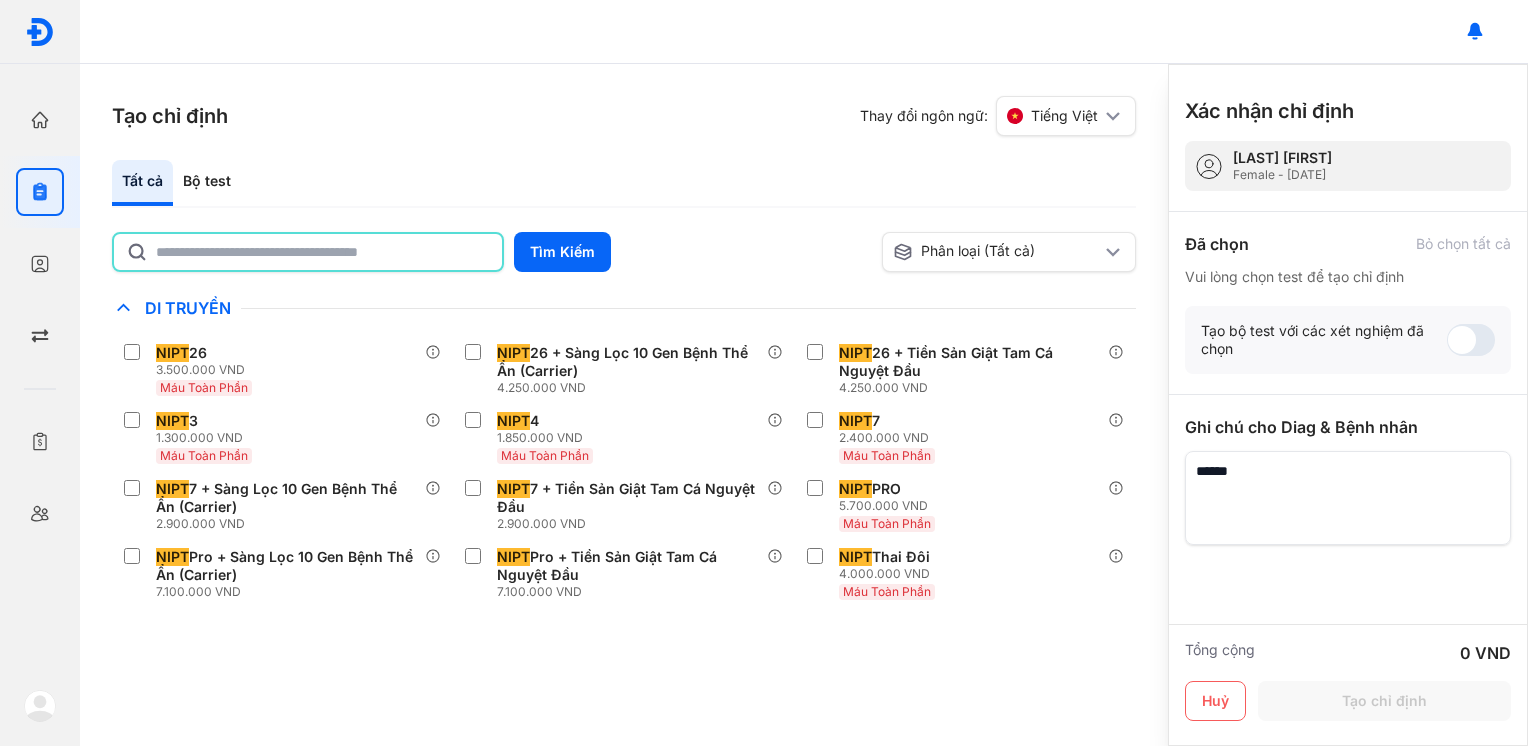 type 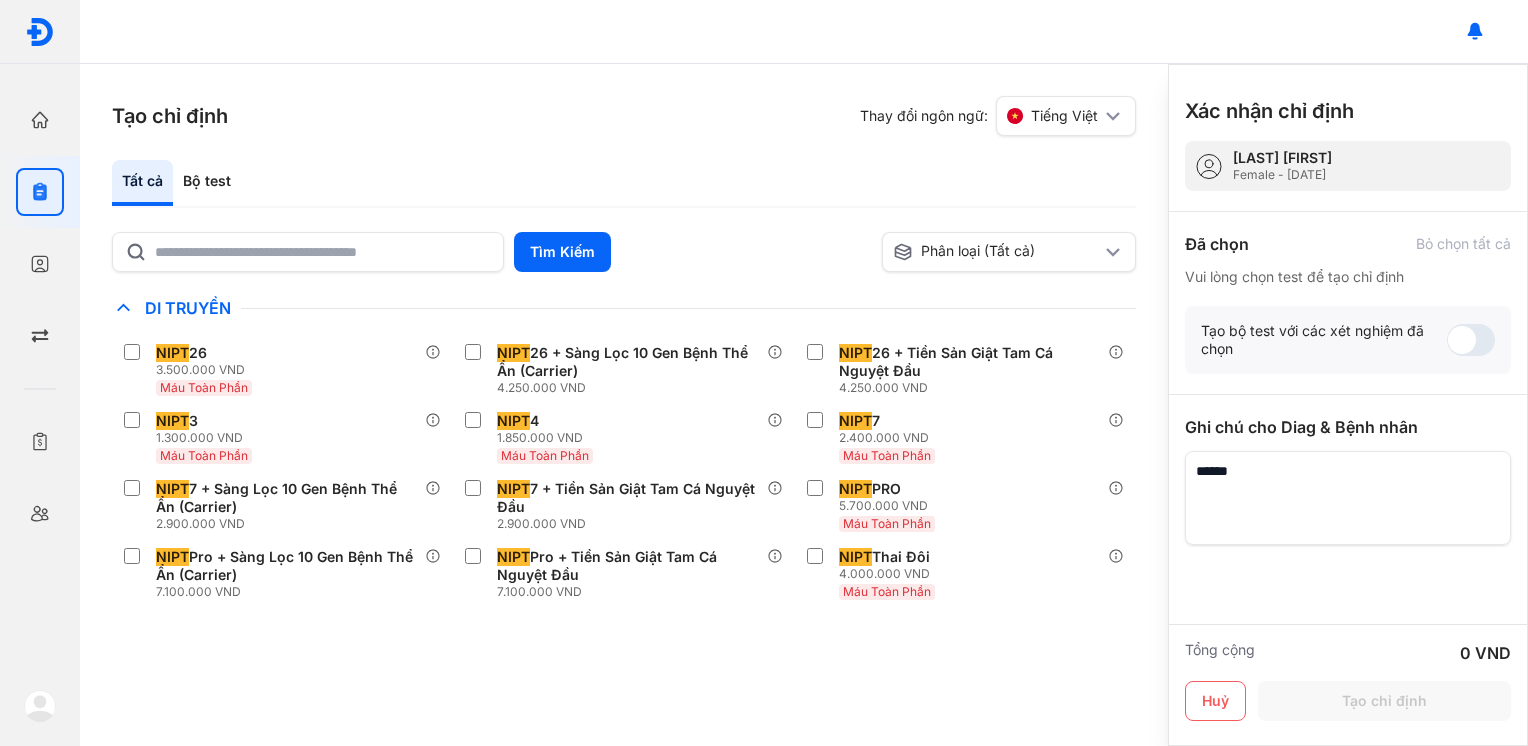 click on "Di Truyền" at bounding box center [635, 308] 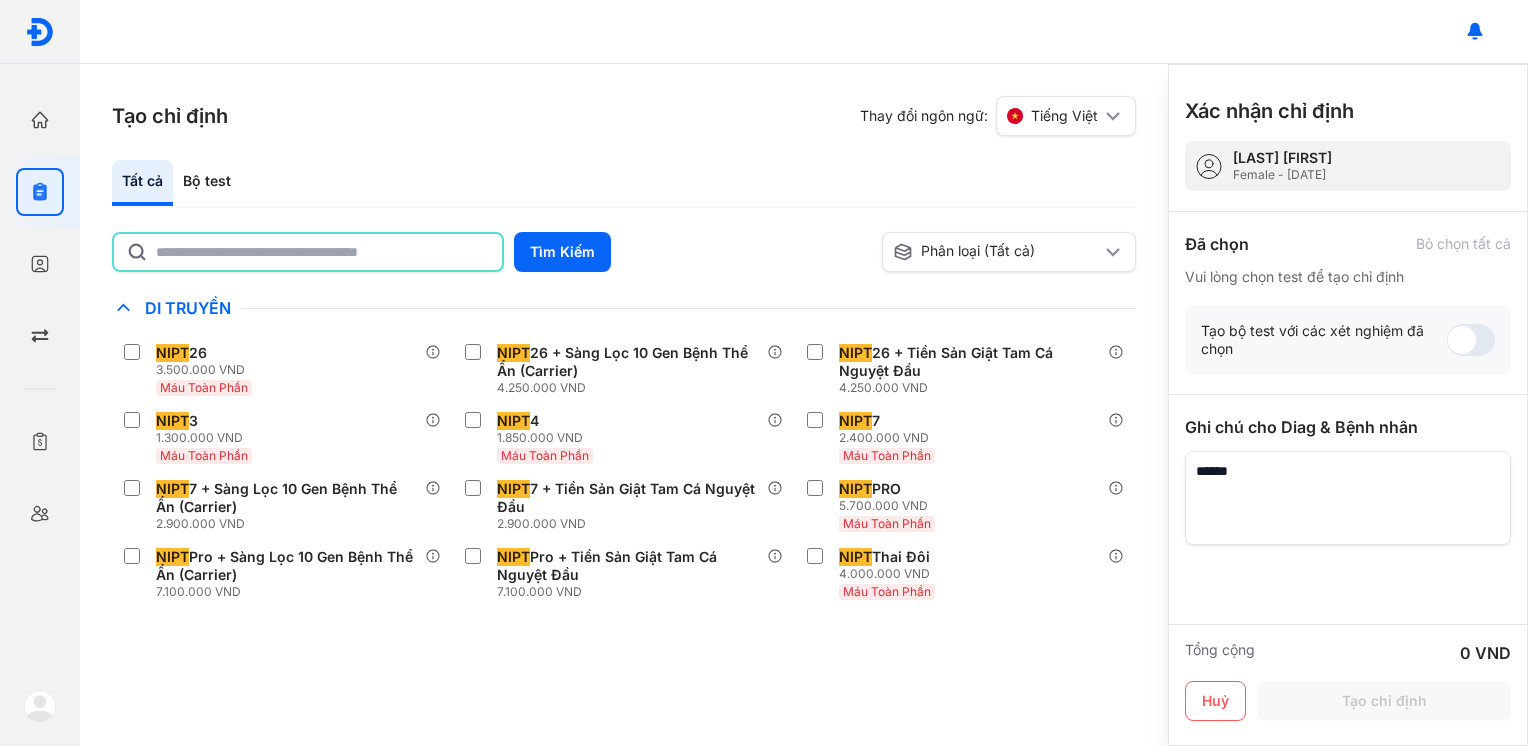click 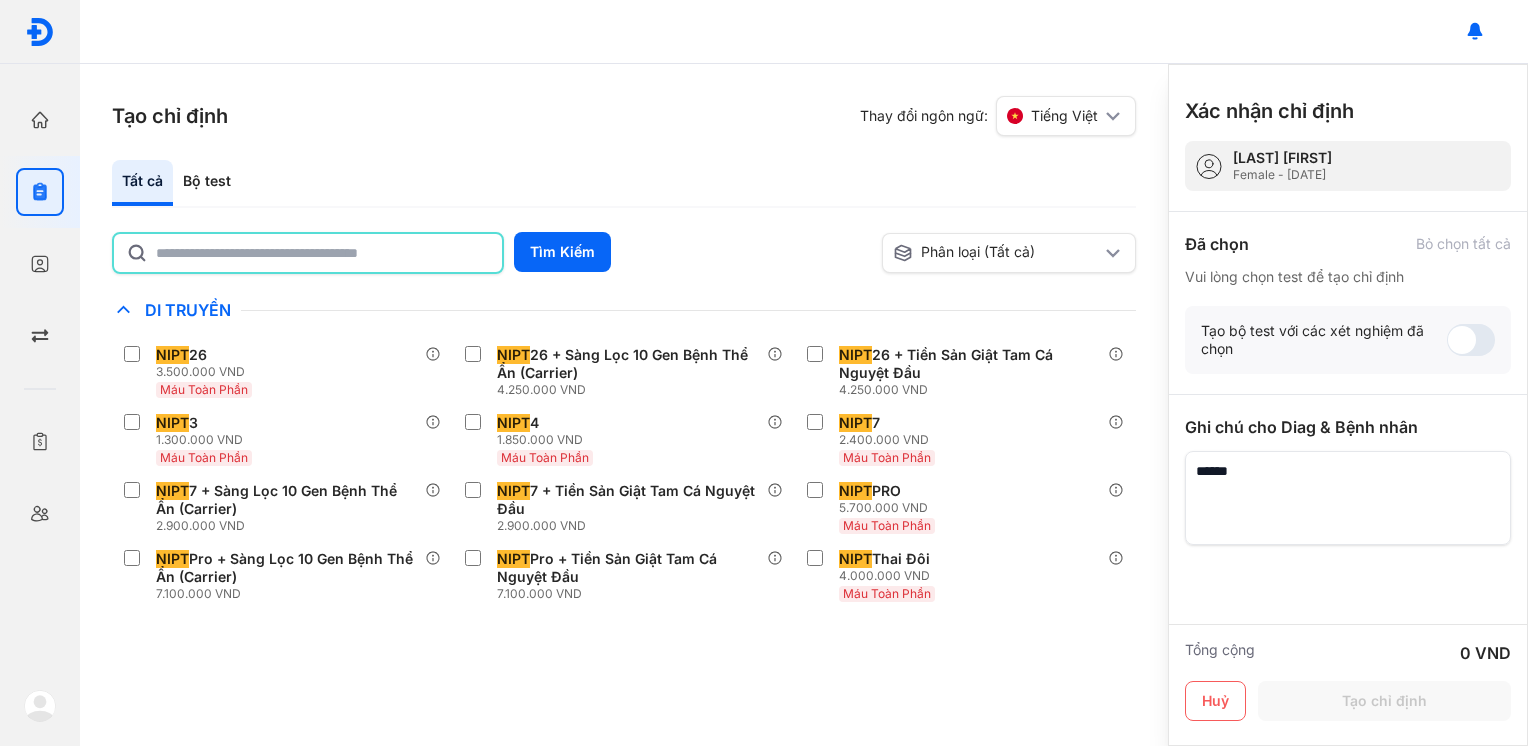 click on "Tìm Kiếm" at bounding box center [493, 253] 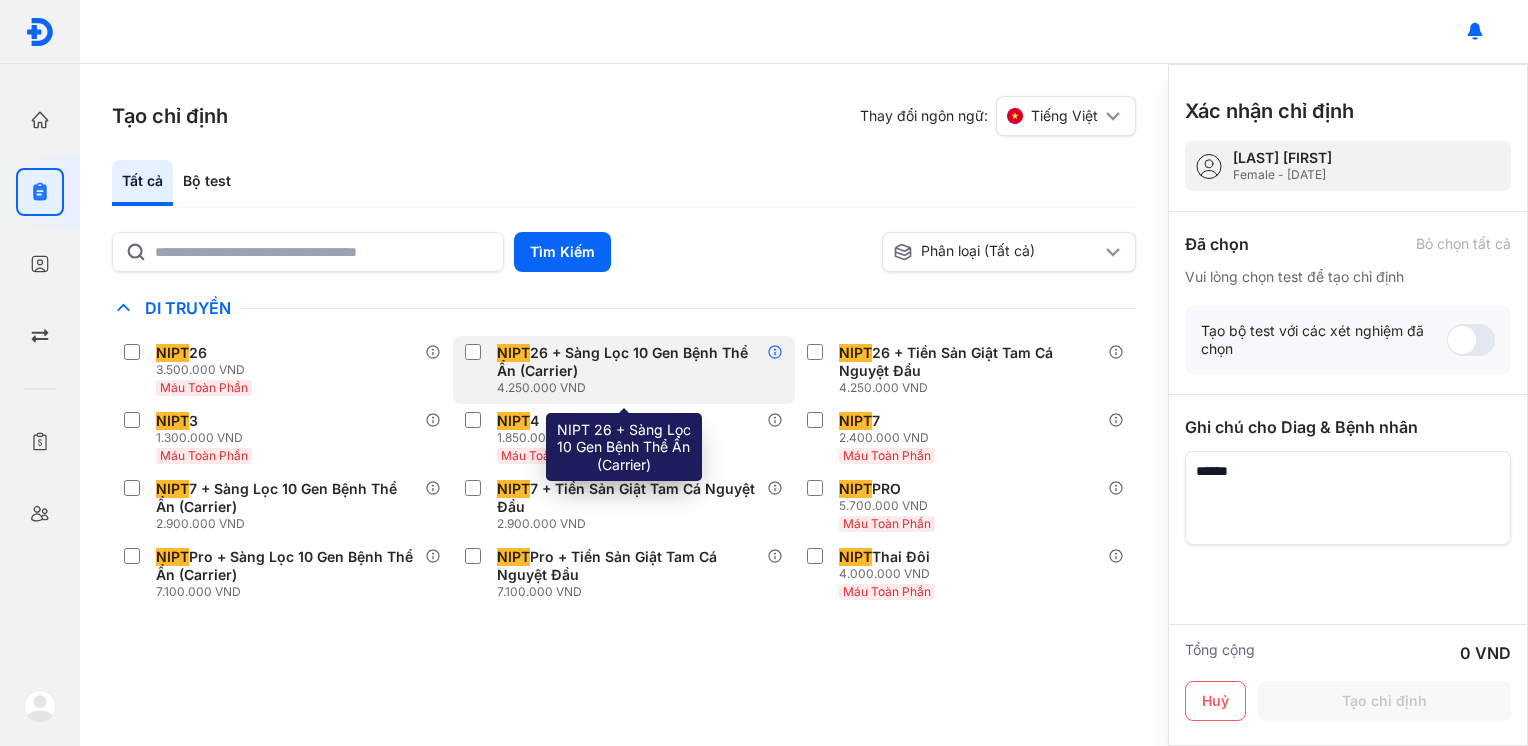 click 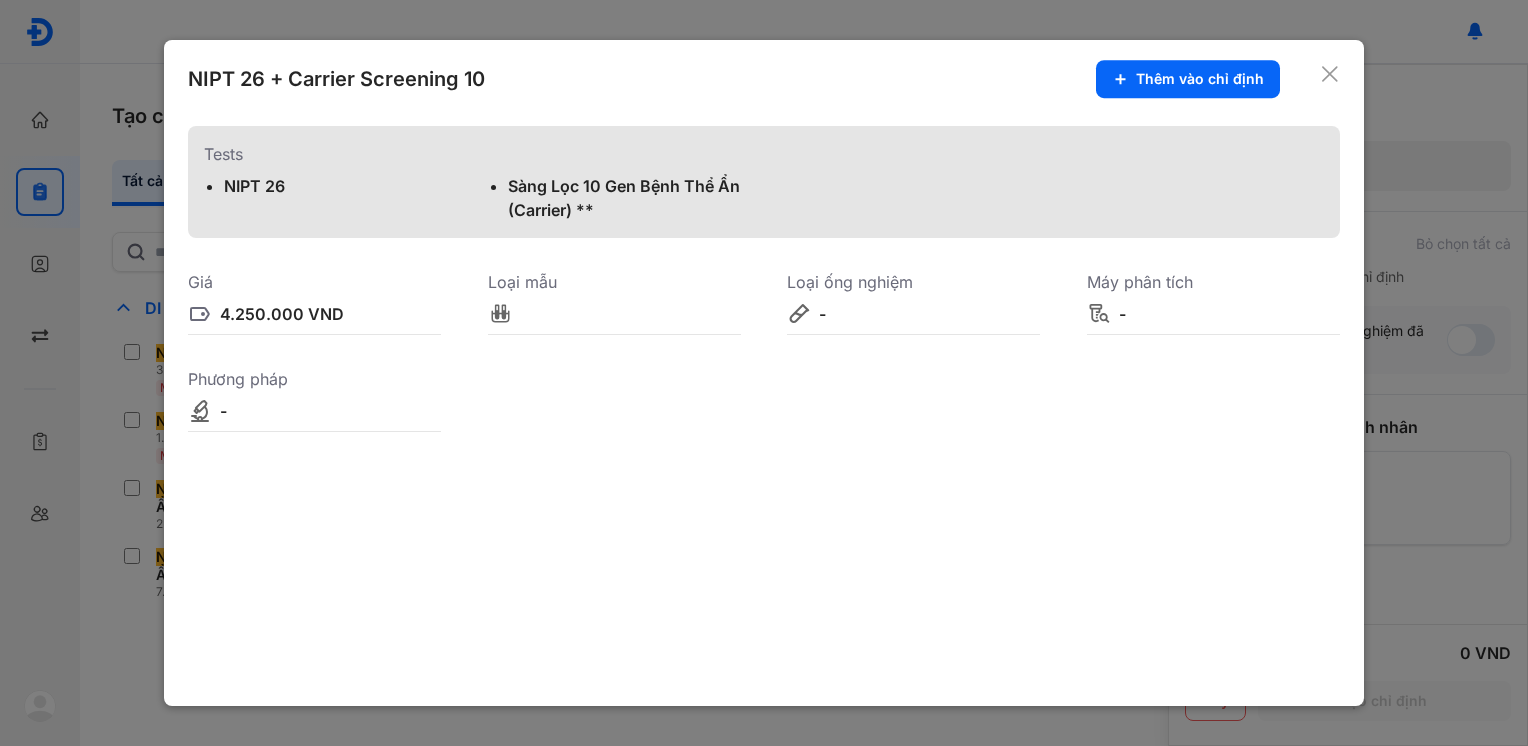 click 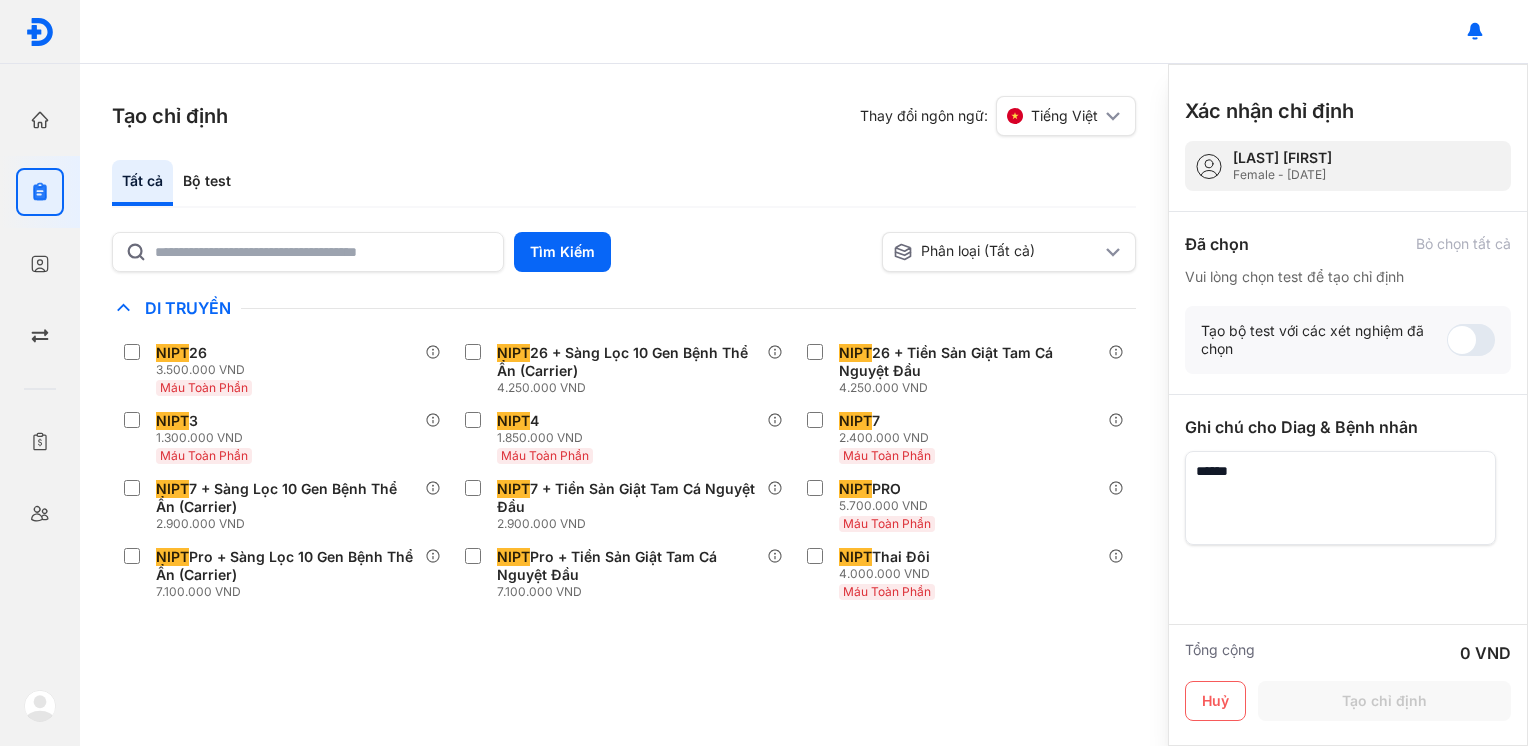 click at bounding box center [1340, 498] 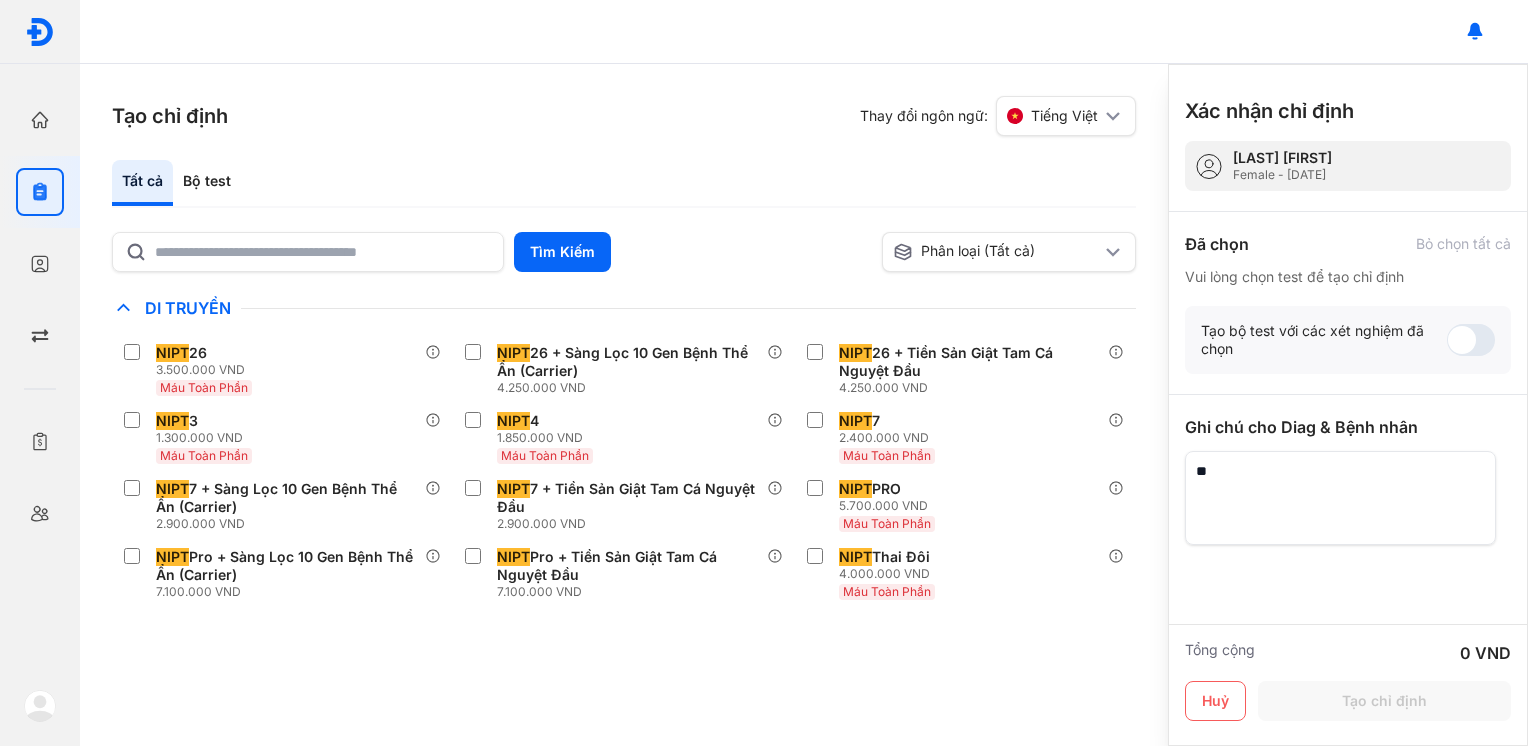 type on "*" 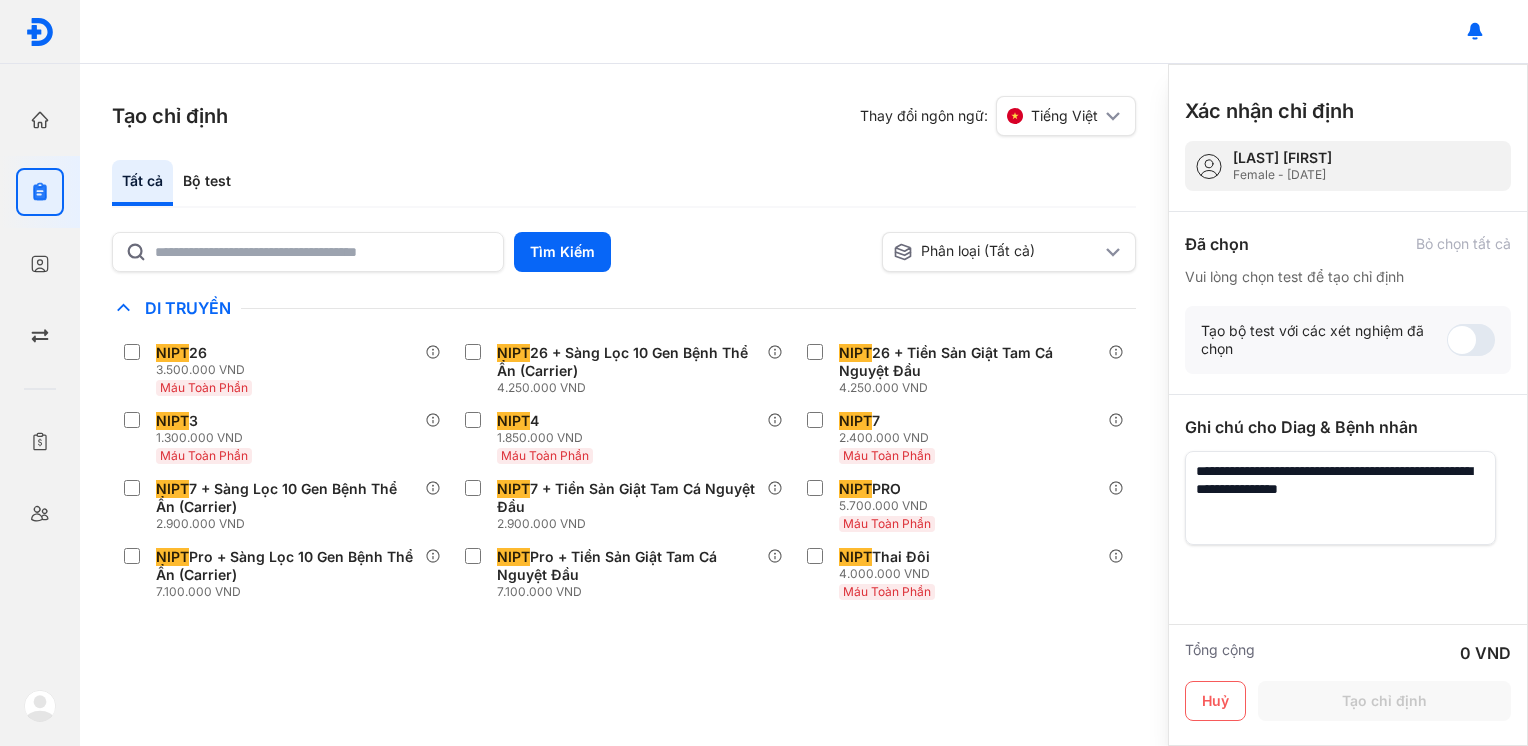 click at bounding box center [1340, 498] 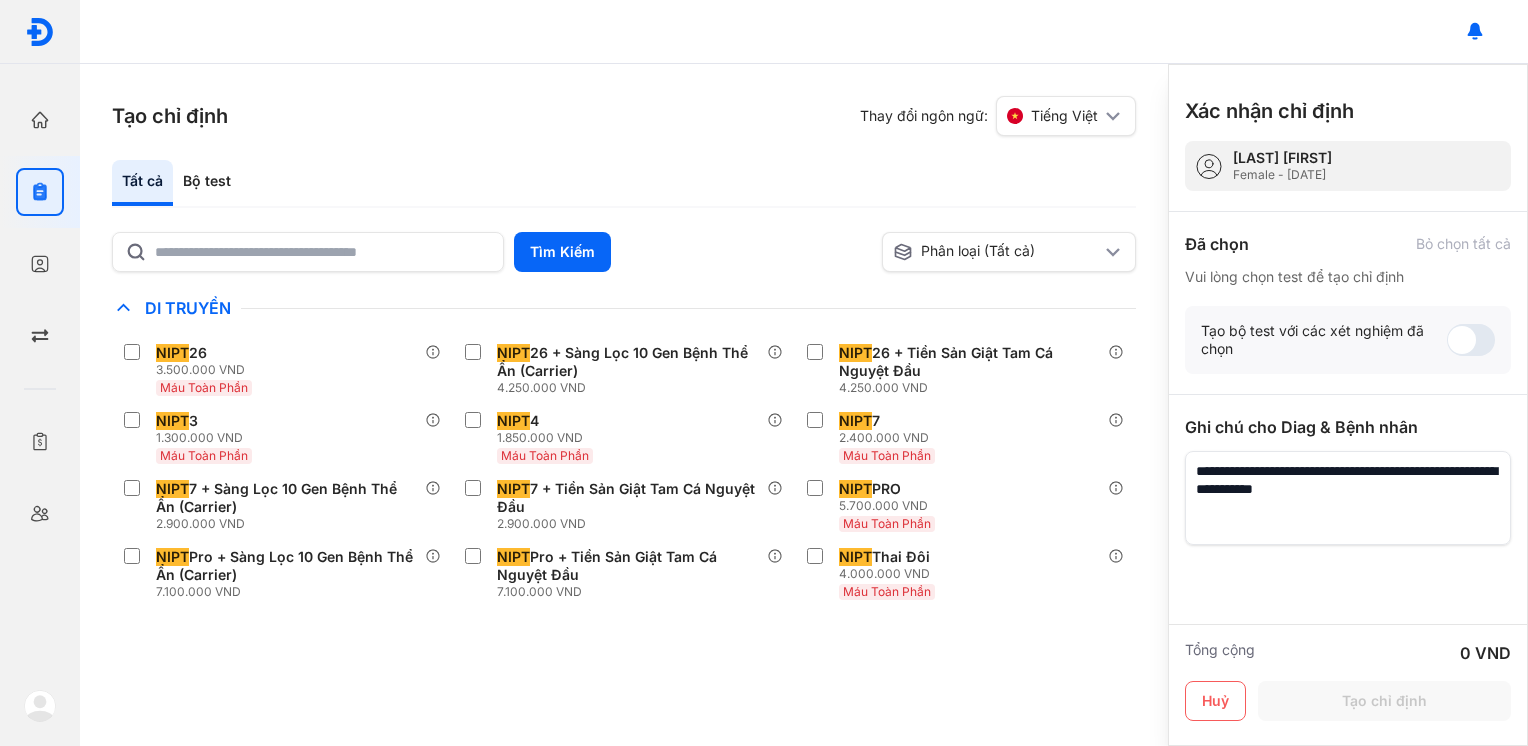 drag, startPoint x: 1432, startPoint y: 498, endPoint x: 1155, endPoint y: 457, distance: 280.01785 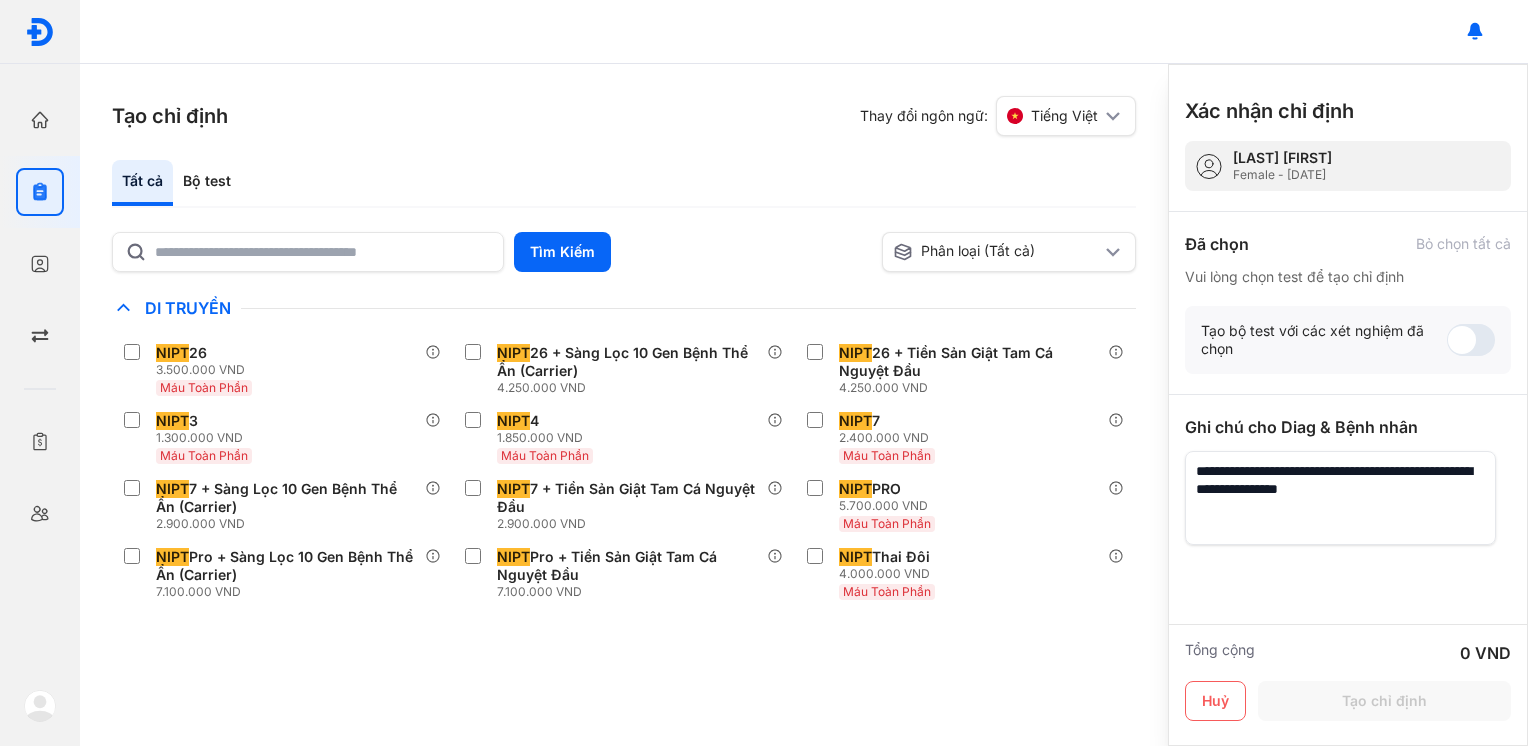 click at bounding box center [1340, 498] 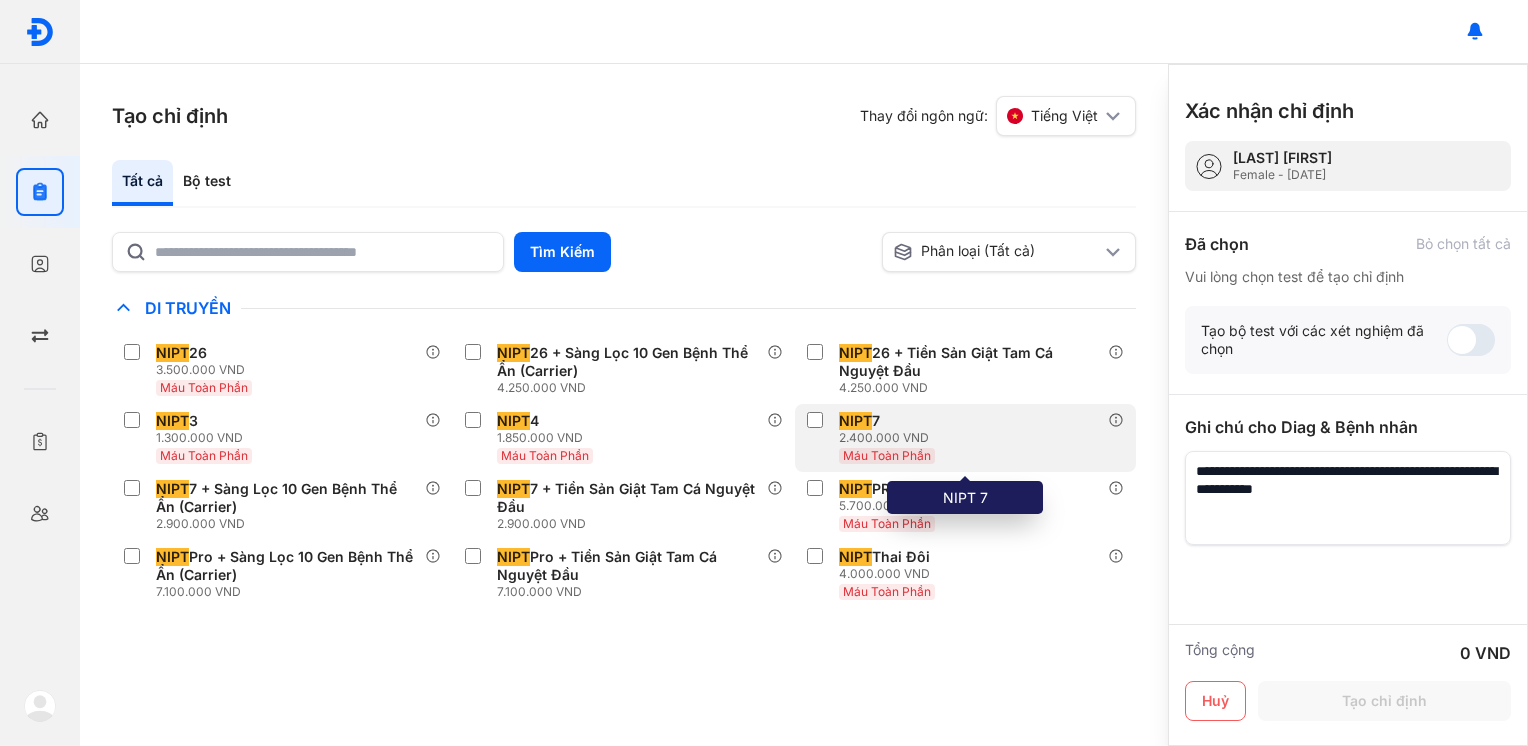 drag, startPoint x: 1440, startPoint y: 501, endPoint x: 990, endPoint y: 456, distance: 452.24442 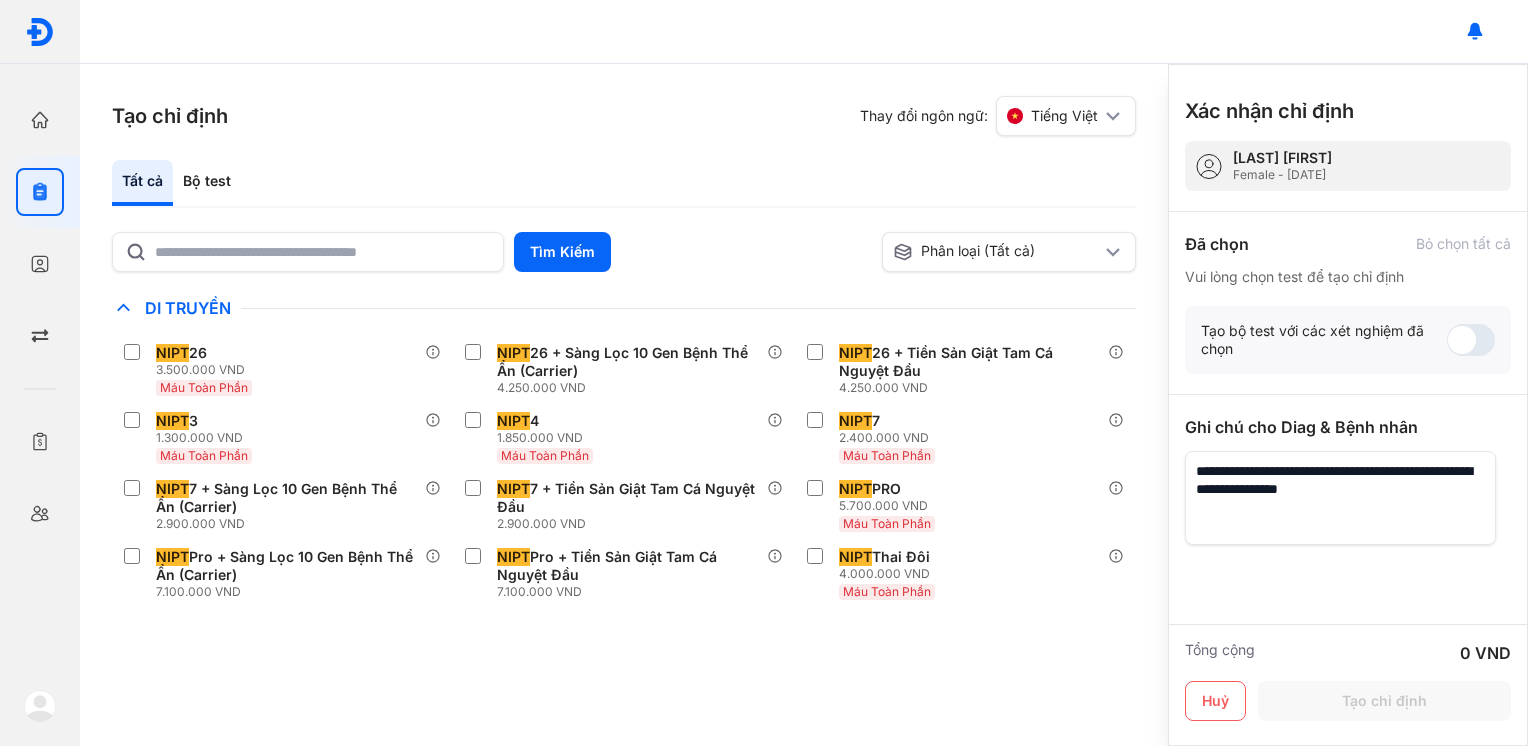 click at bounding box center (1340, 498) 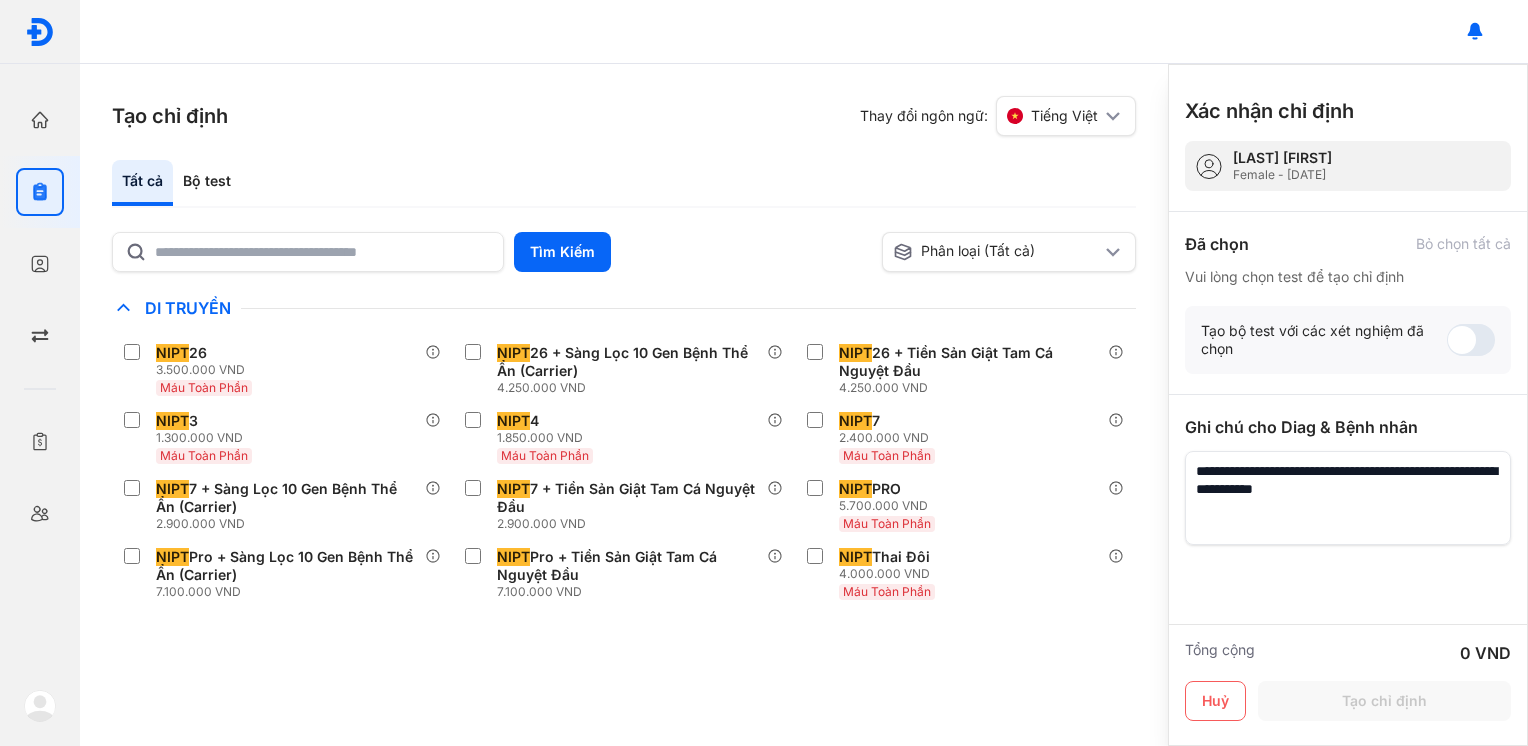 drag, startPoint x: 1456, startPoint y: 492, endPoint x: 1140, endPoint y: 436, distance: 320.92368 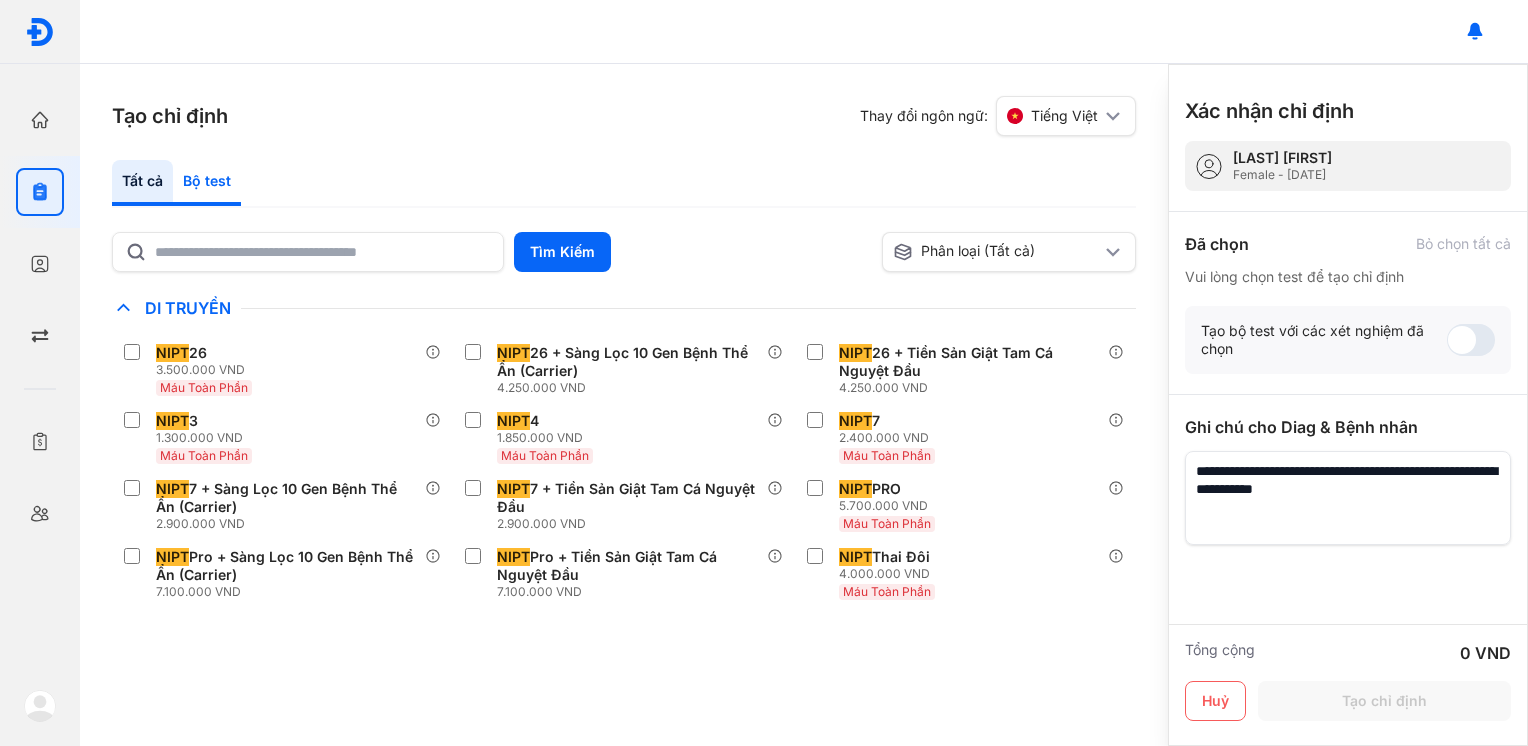 click on "Bộ test" 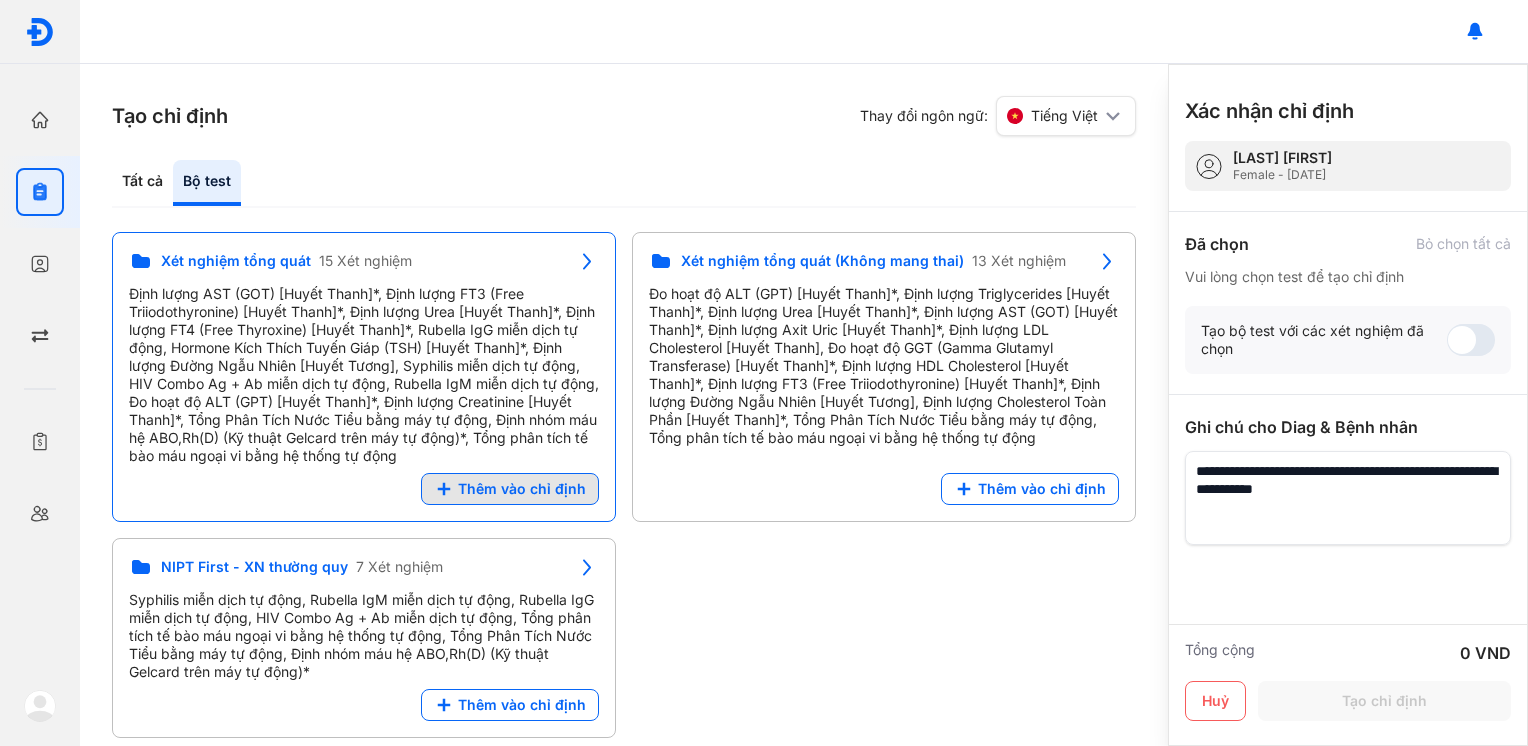 click on "Thêm vào chỉ định" 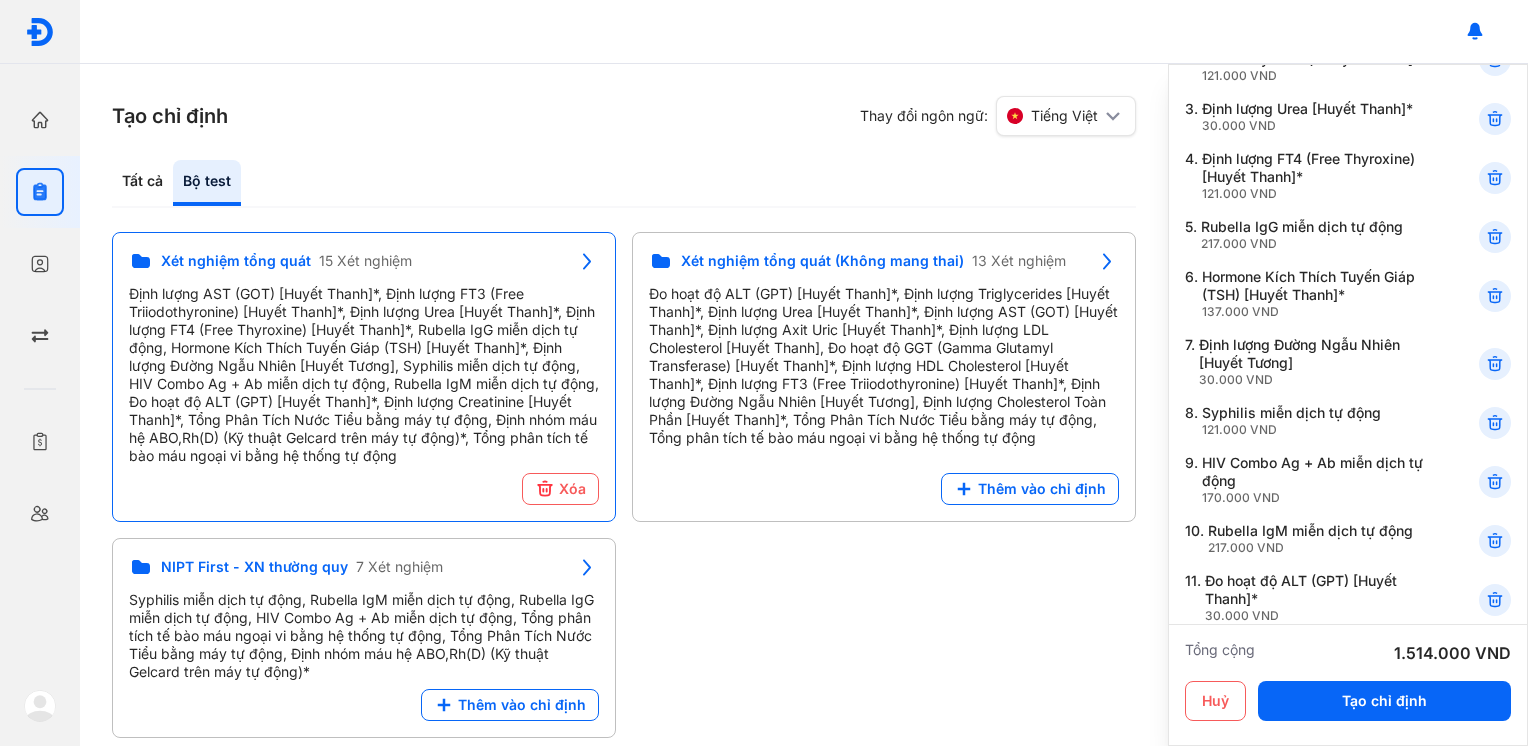 scroll, scrollTop: 0, scrollLeft: 0, axis: both 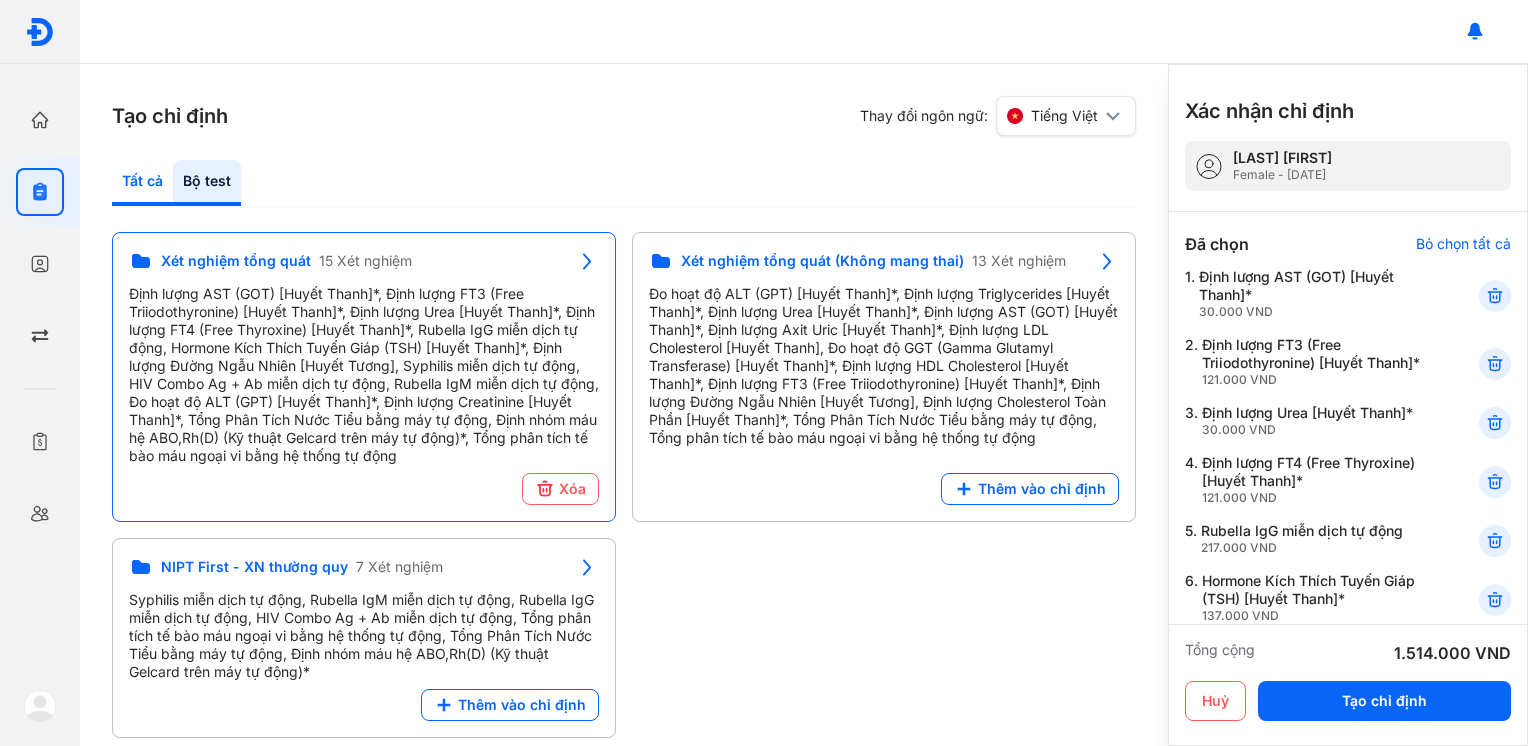 click on "Tất cả" 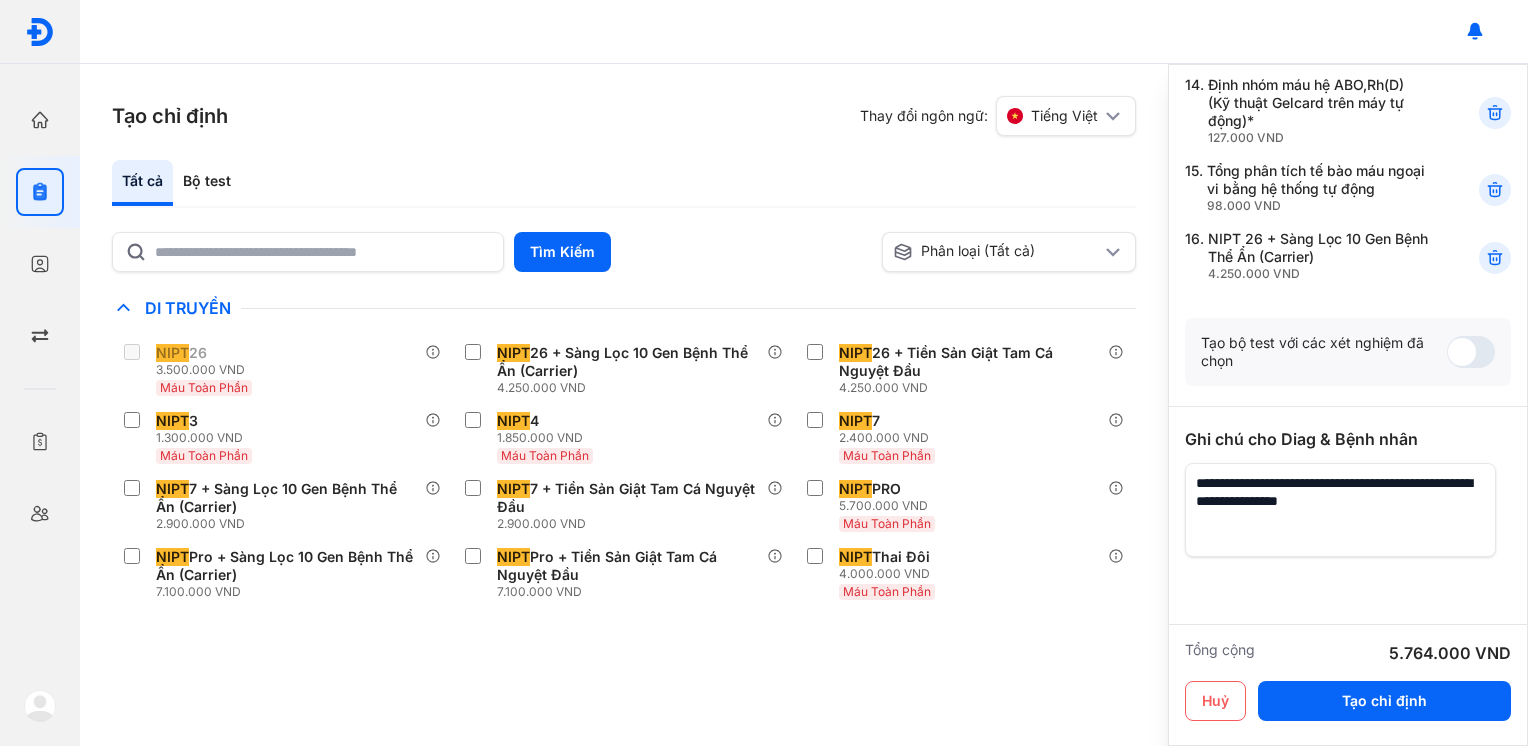 scroll, scrollTop: 1072, scrollLeft: 0, axis: vertical 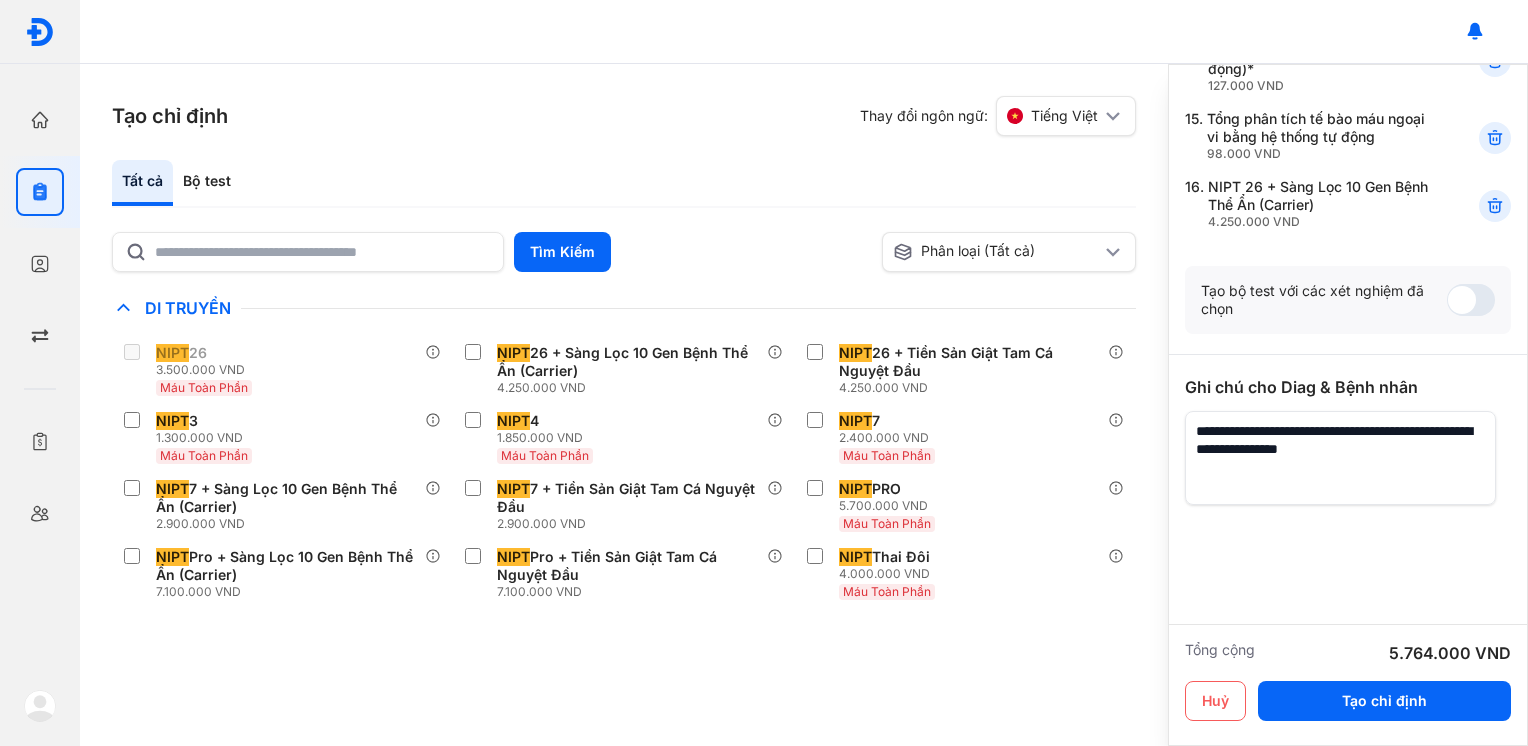 click at bounding box center (1340, 458) 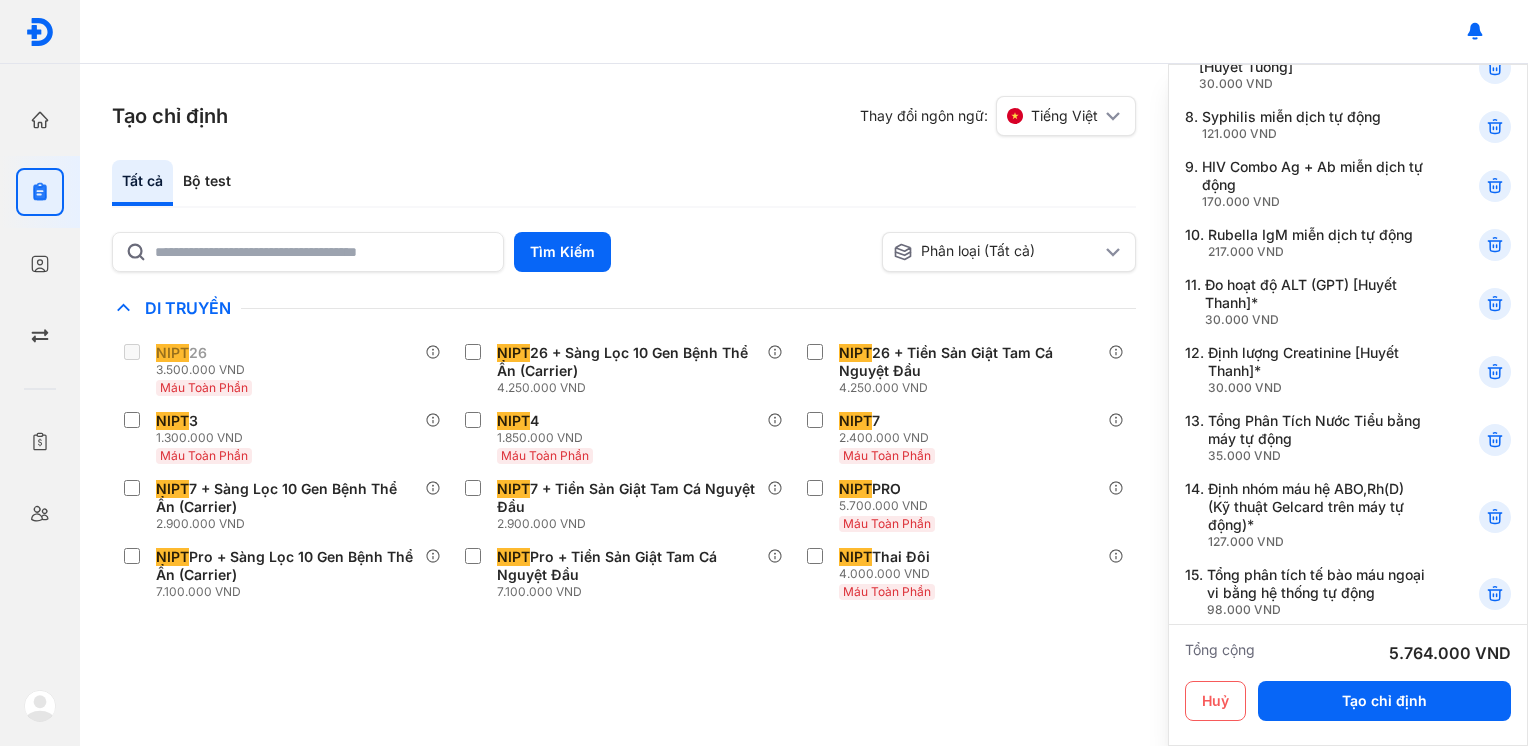 scroll, scrollTop: 1072, scrollLeft: 0, axis: vertical 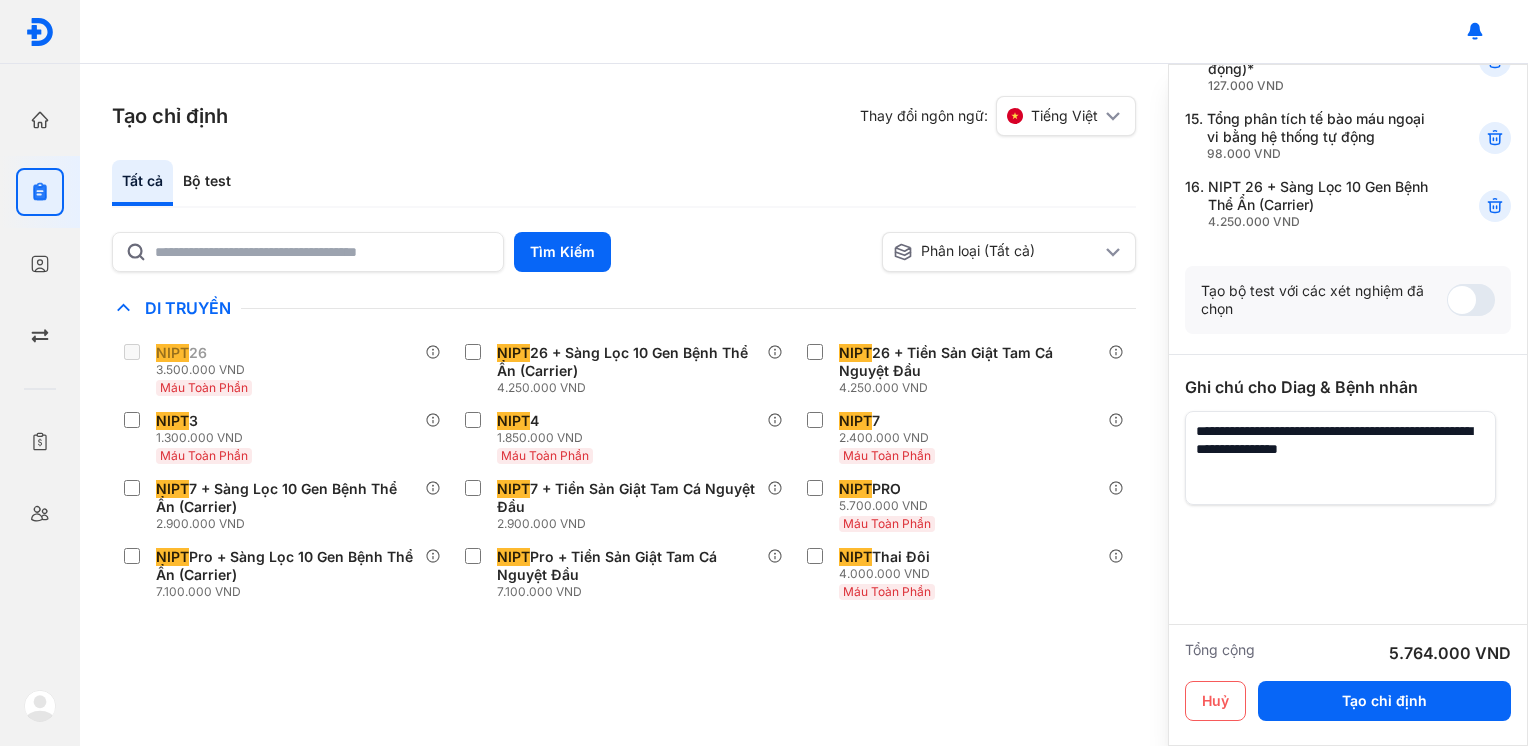 click at bounding box center [1340, 458] 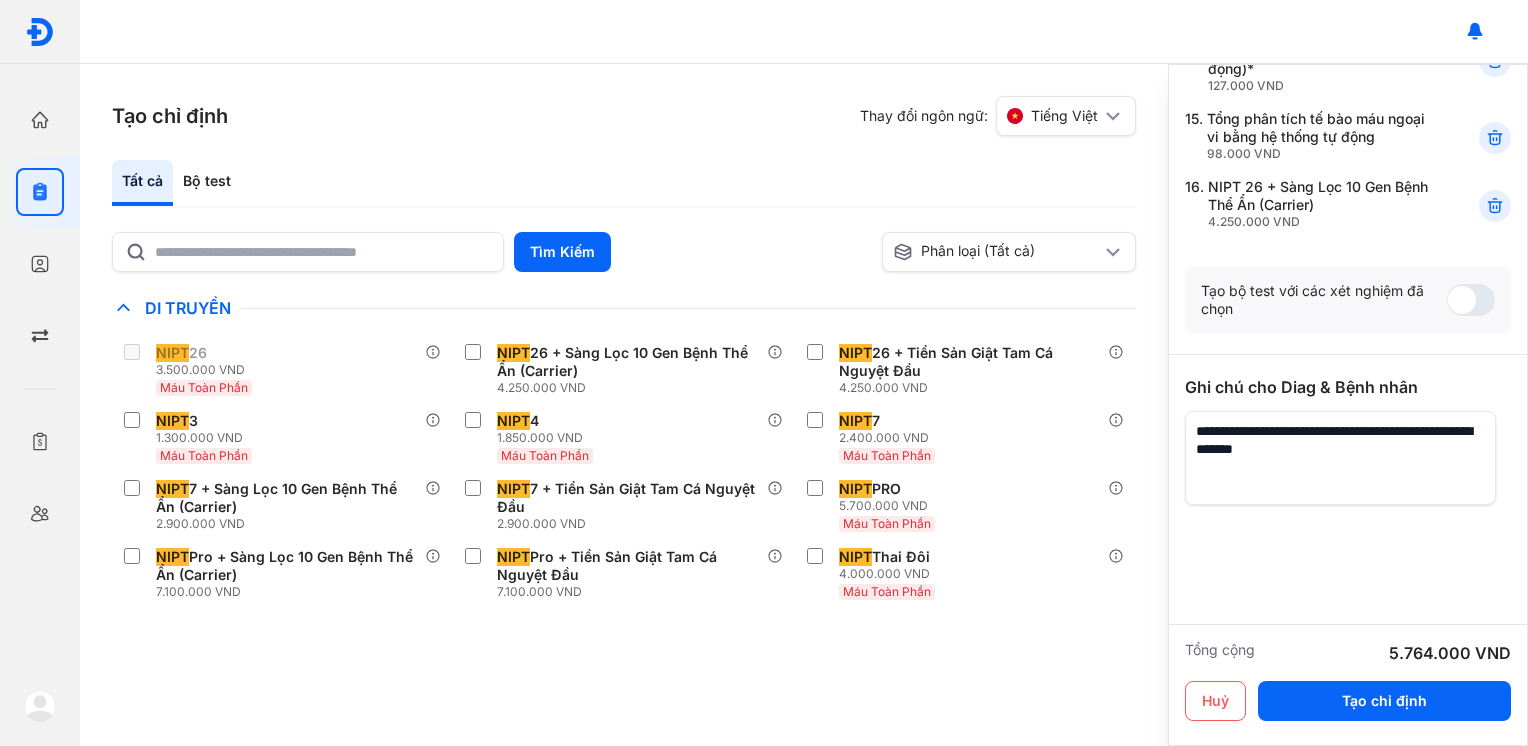 click at bounding box center [1340, 458] 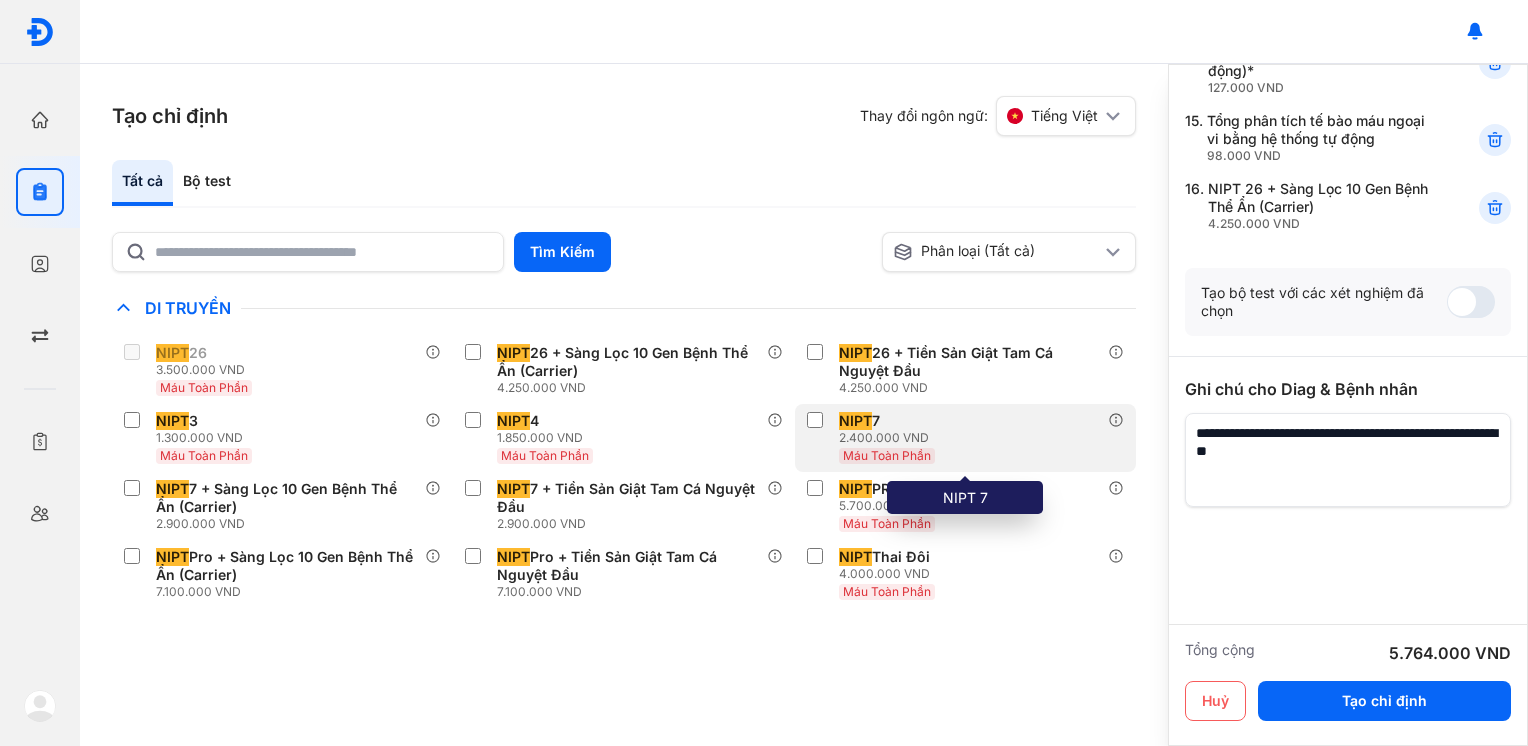 drag, startPoint x: 1426, startPoint y: 457, endPoint x: 1048, endPoint y: 417, distance: 380.1105 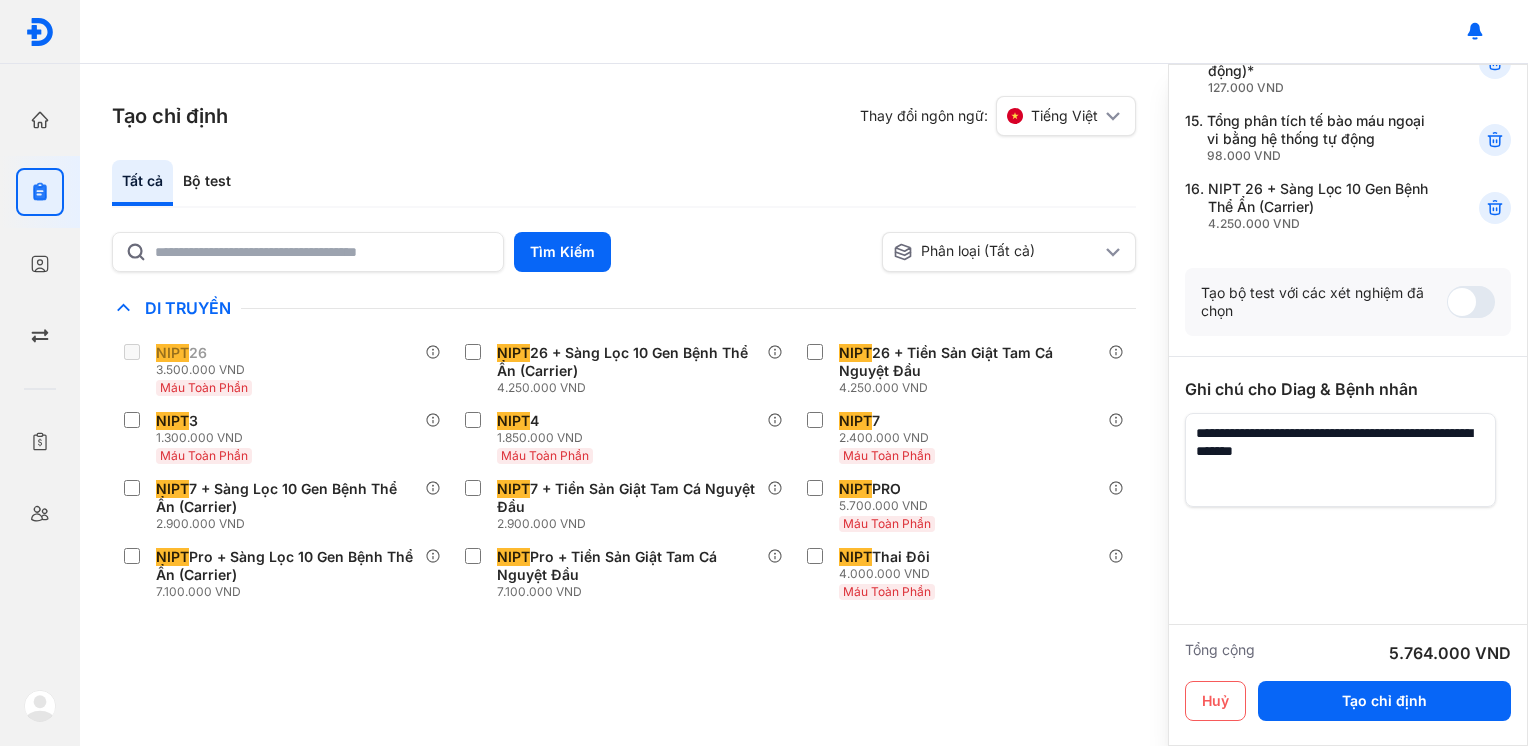 scroll, scrollTop: 1072, scrollLeft: 0, axis: vertical 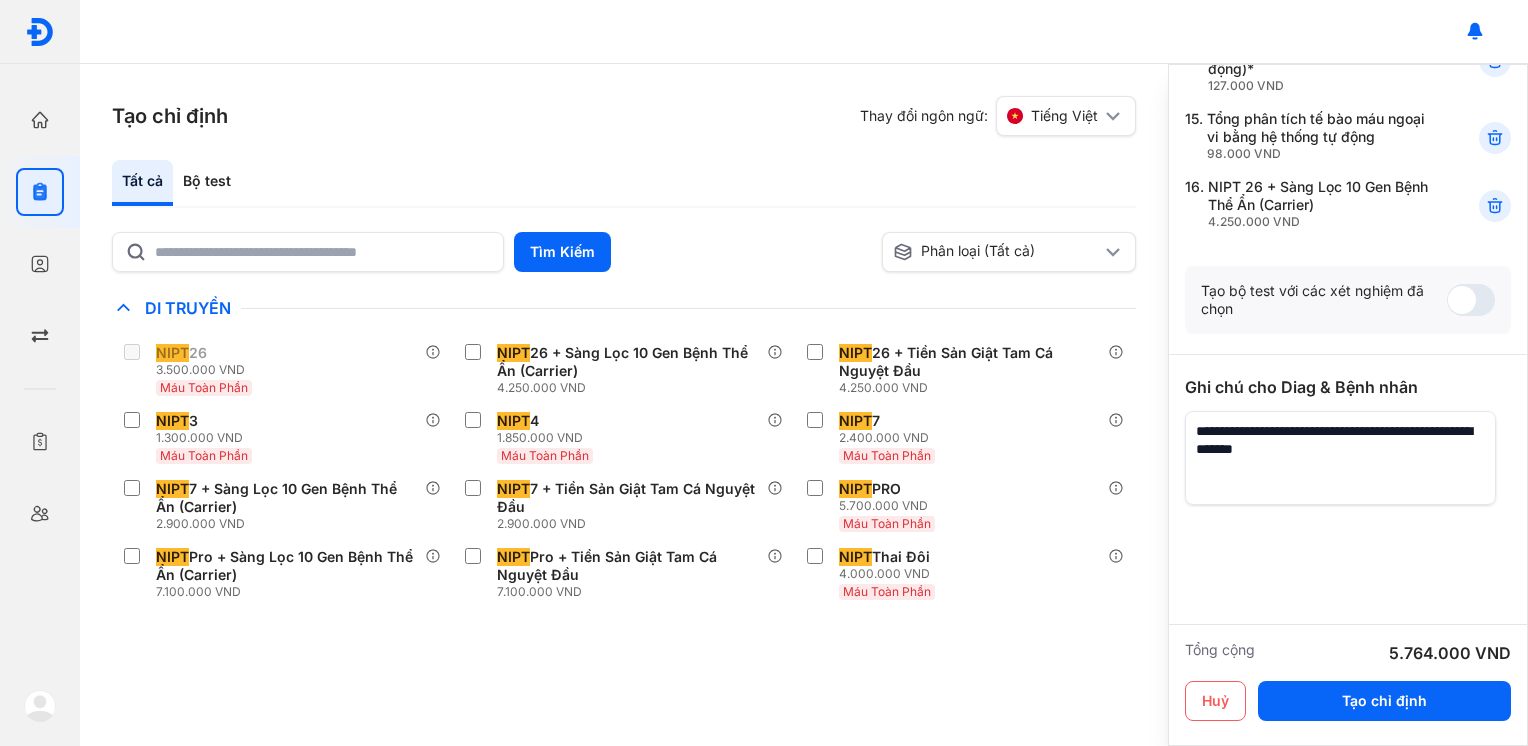 click at bounding box center [1340, 458] 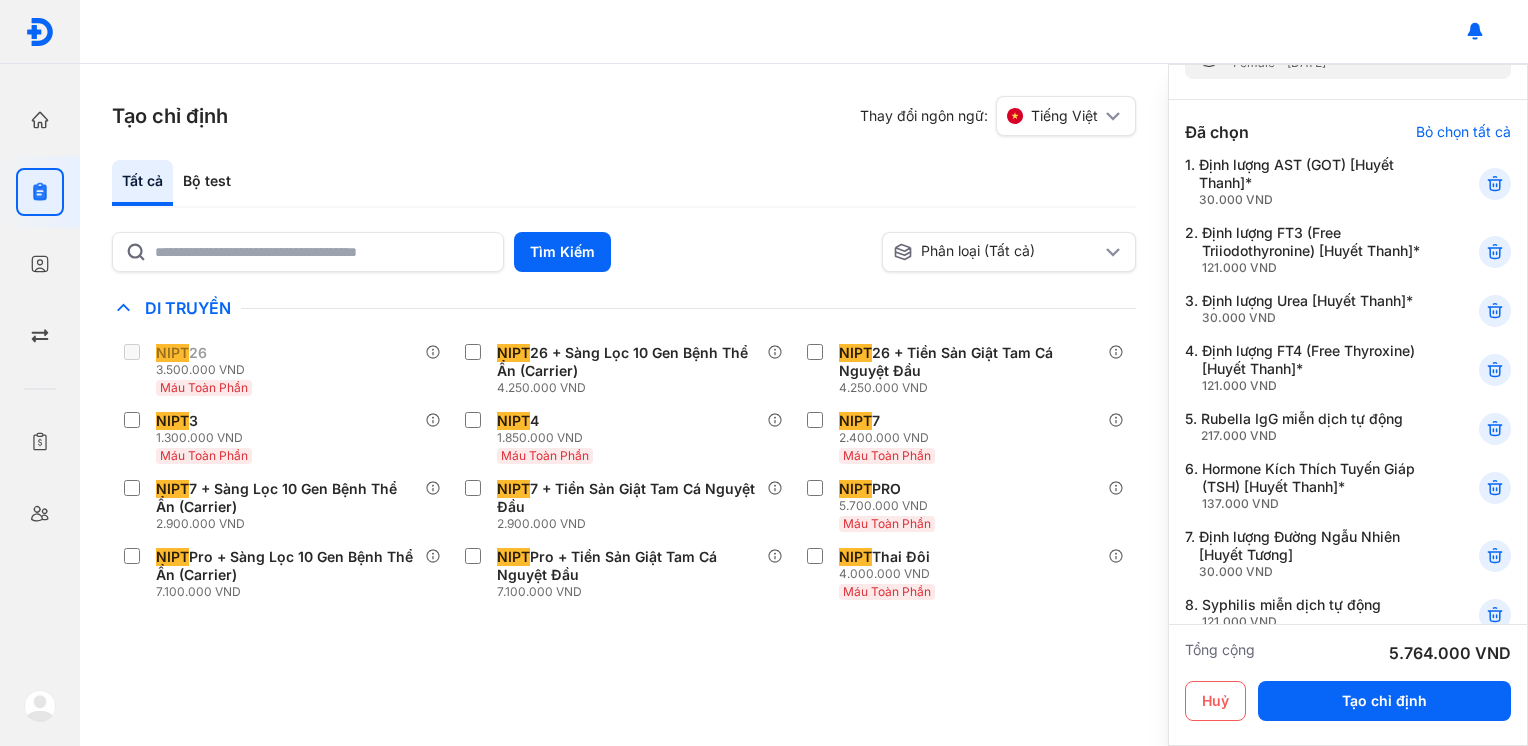 scroll, scrollTop: 0, scrollLeft: 0, axis: both 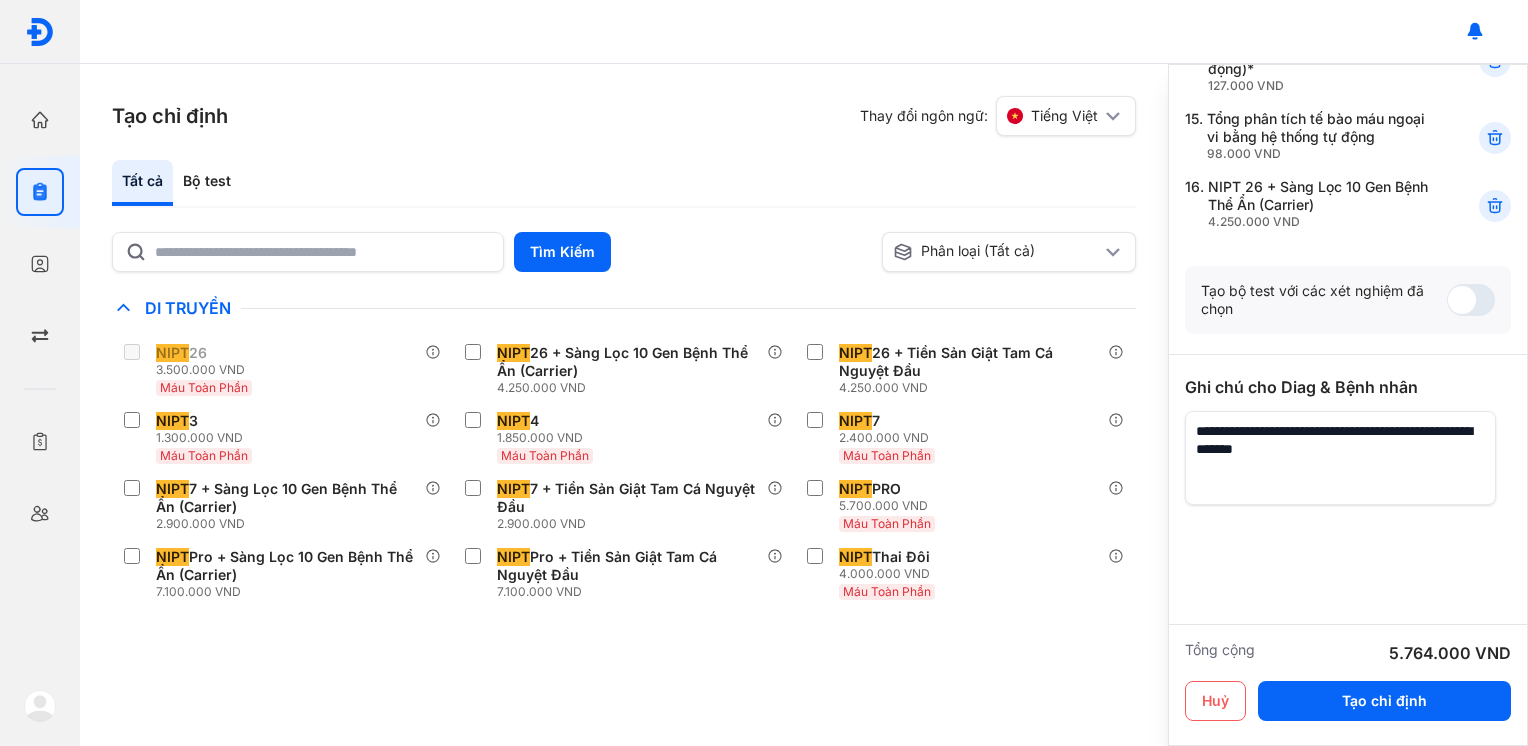 click at bounding box center [1340, 458] 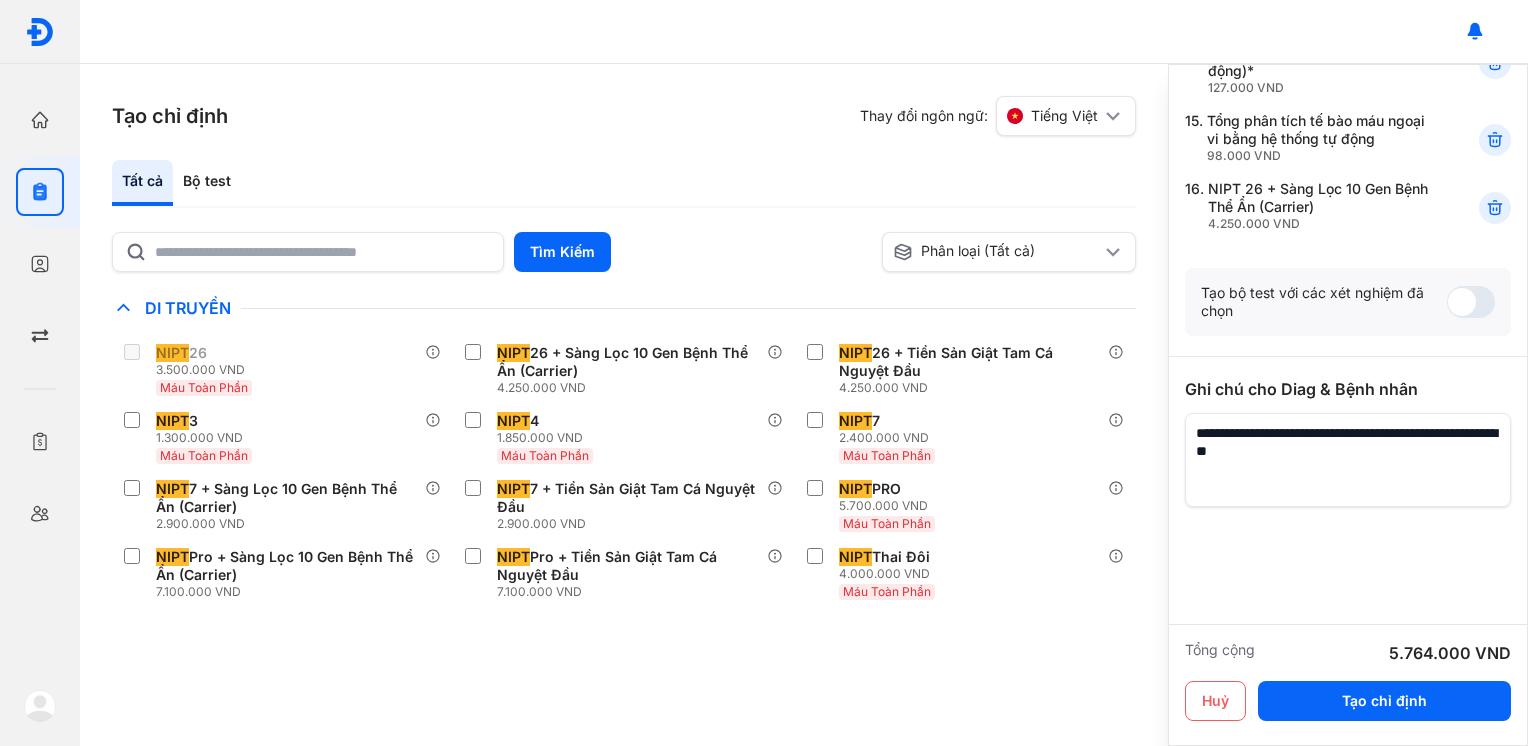 drag, startPoint x: 1399, startPoint y: 466, endPoint x: 1160, endPoint y: 438, distance: 240.63458 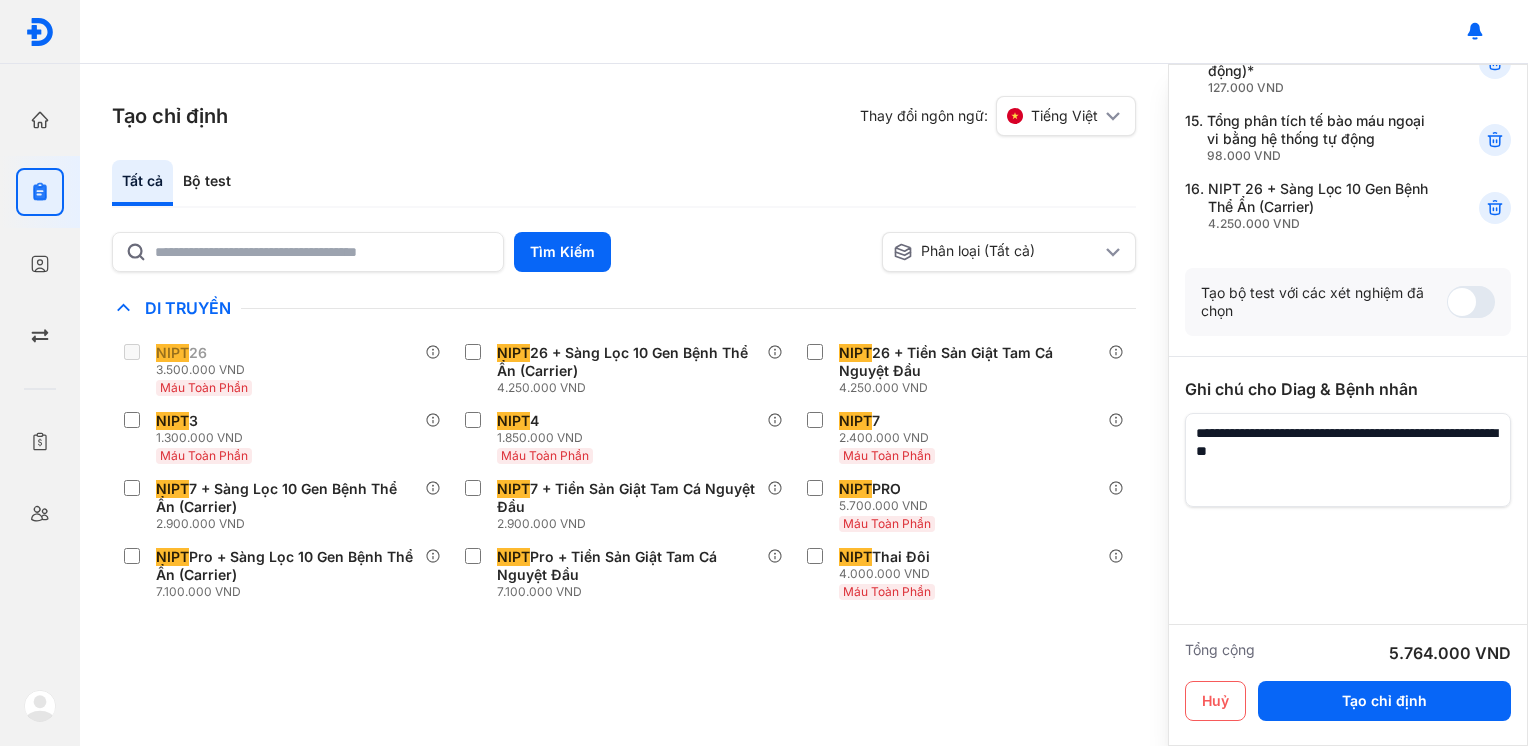 scroll, scrollTop: 1072, scrollLeft: 0, axis: vertical 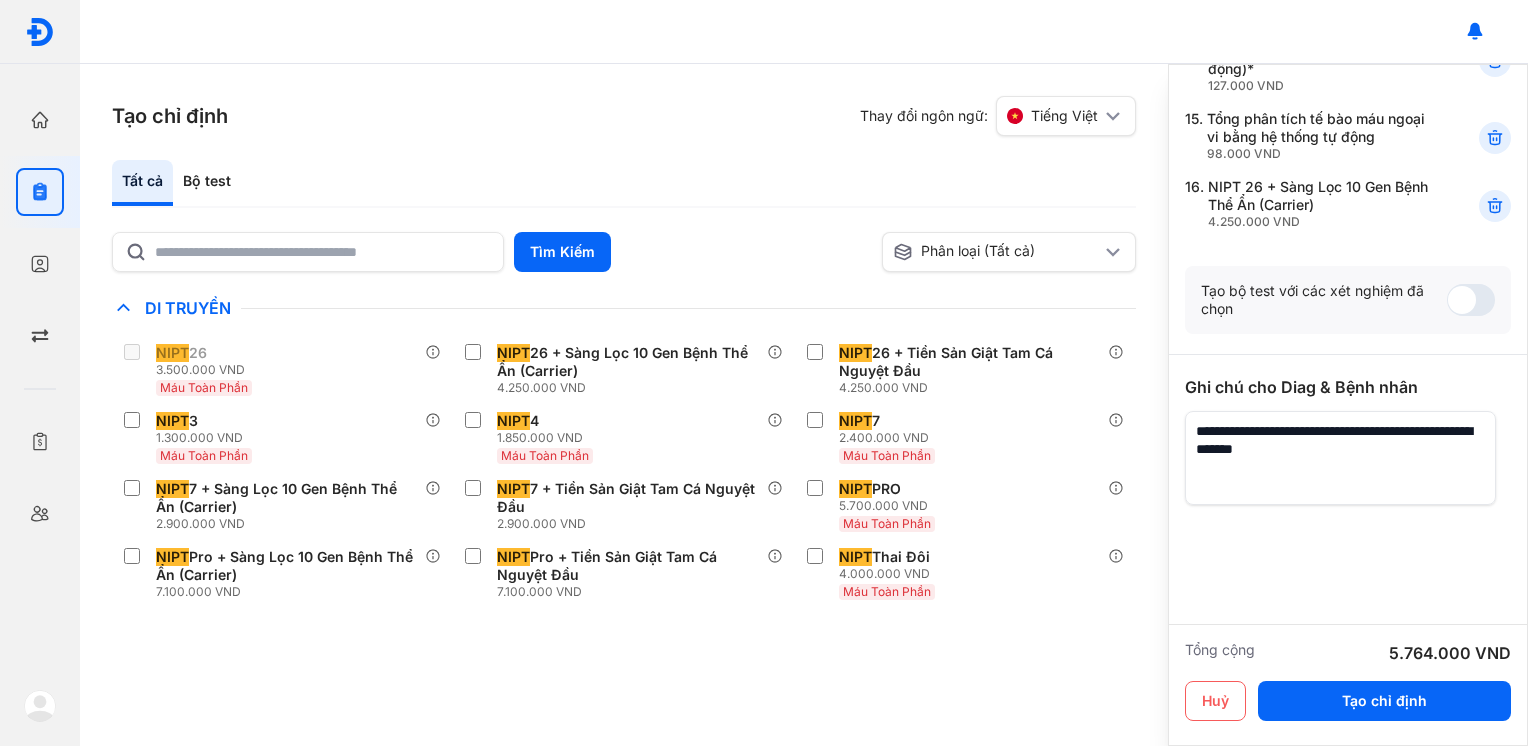 click at bounding box center (1340, 458) 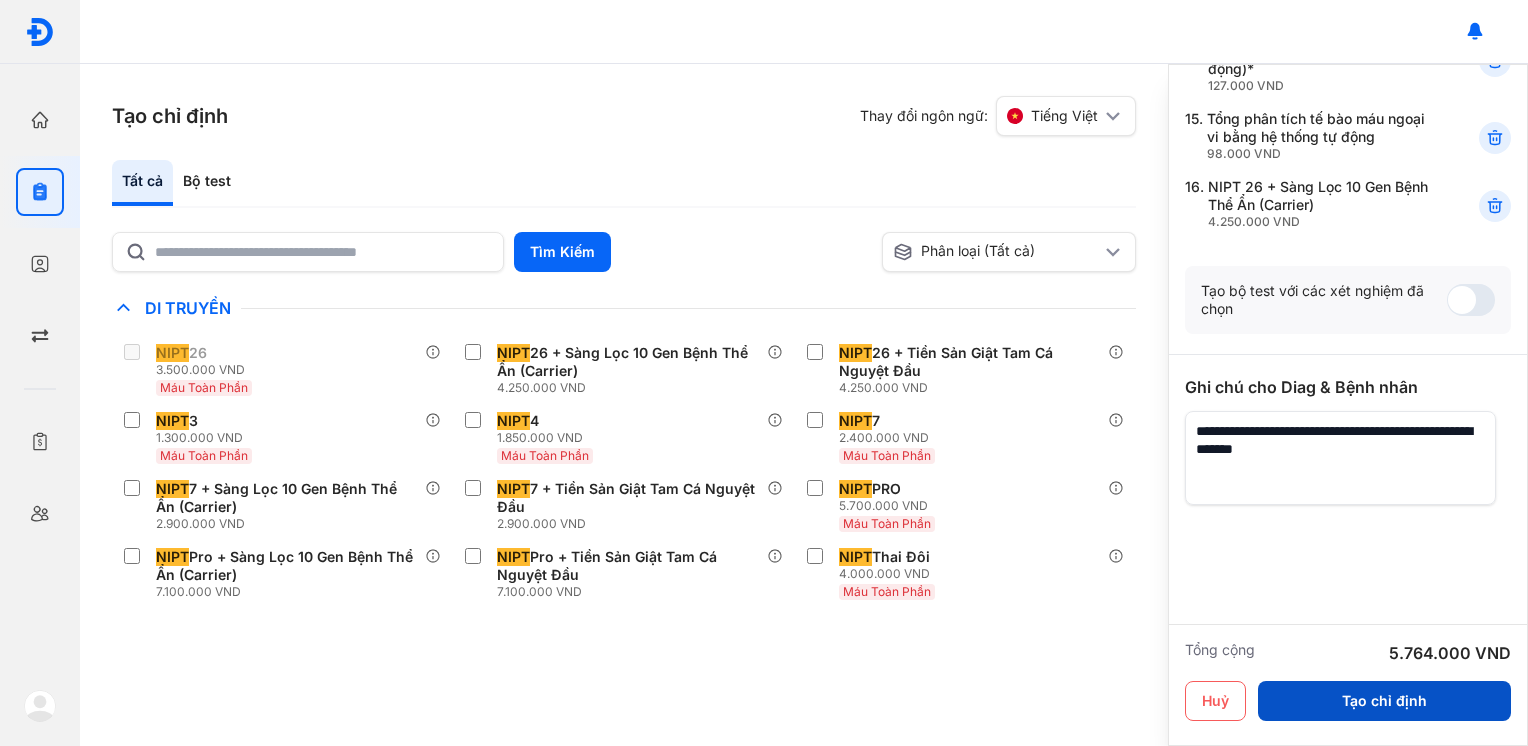 type on "**********" 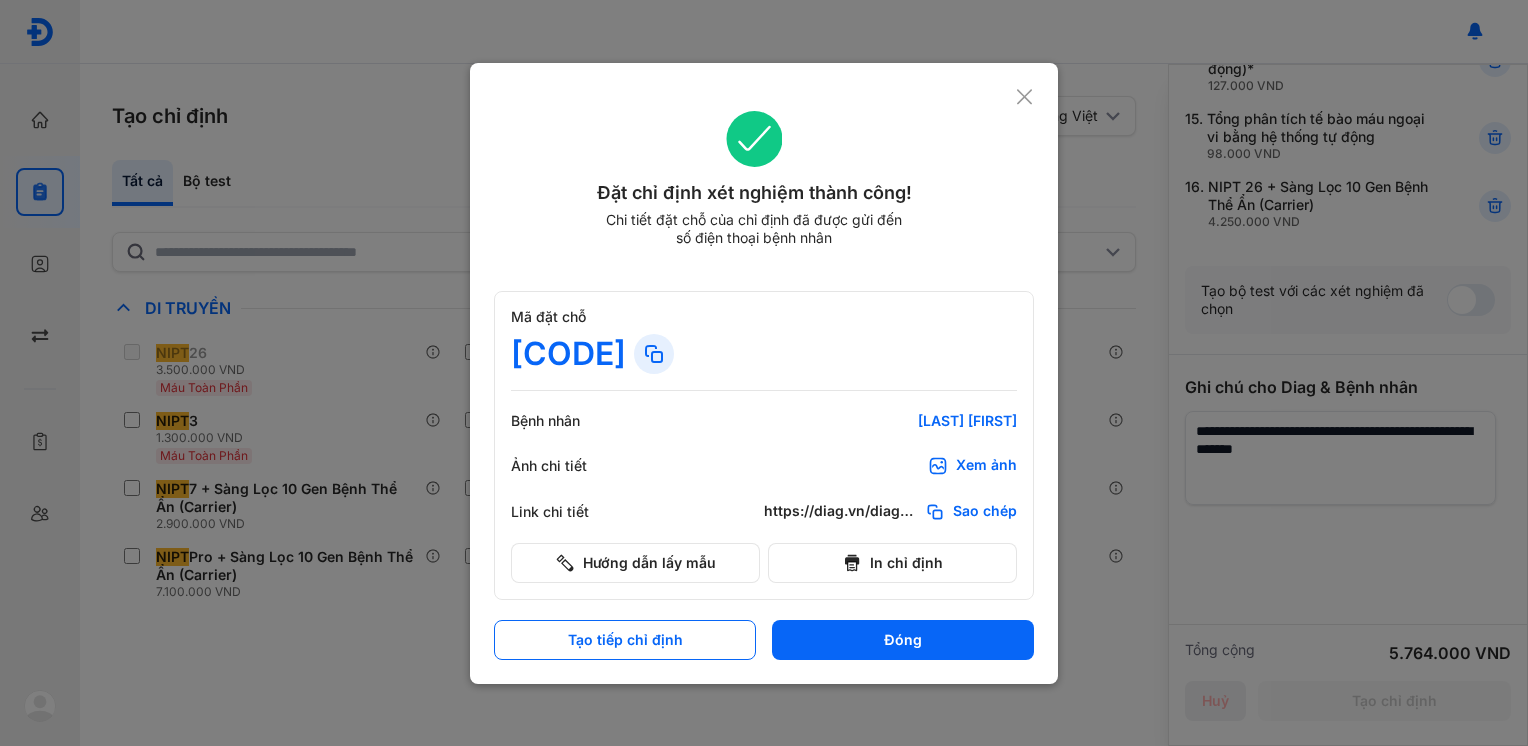 scroll, scrollTop: 1054, scrollLeft: 0, axis: vertical 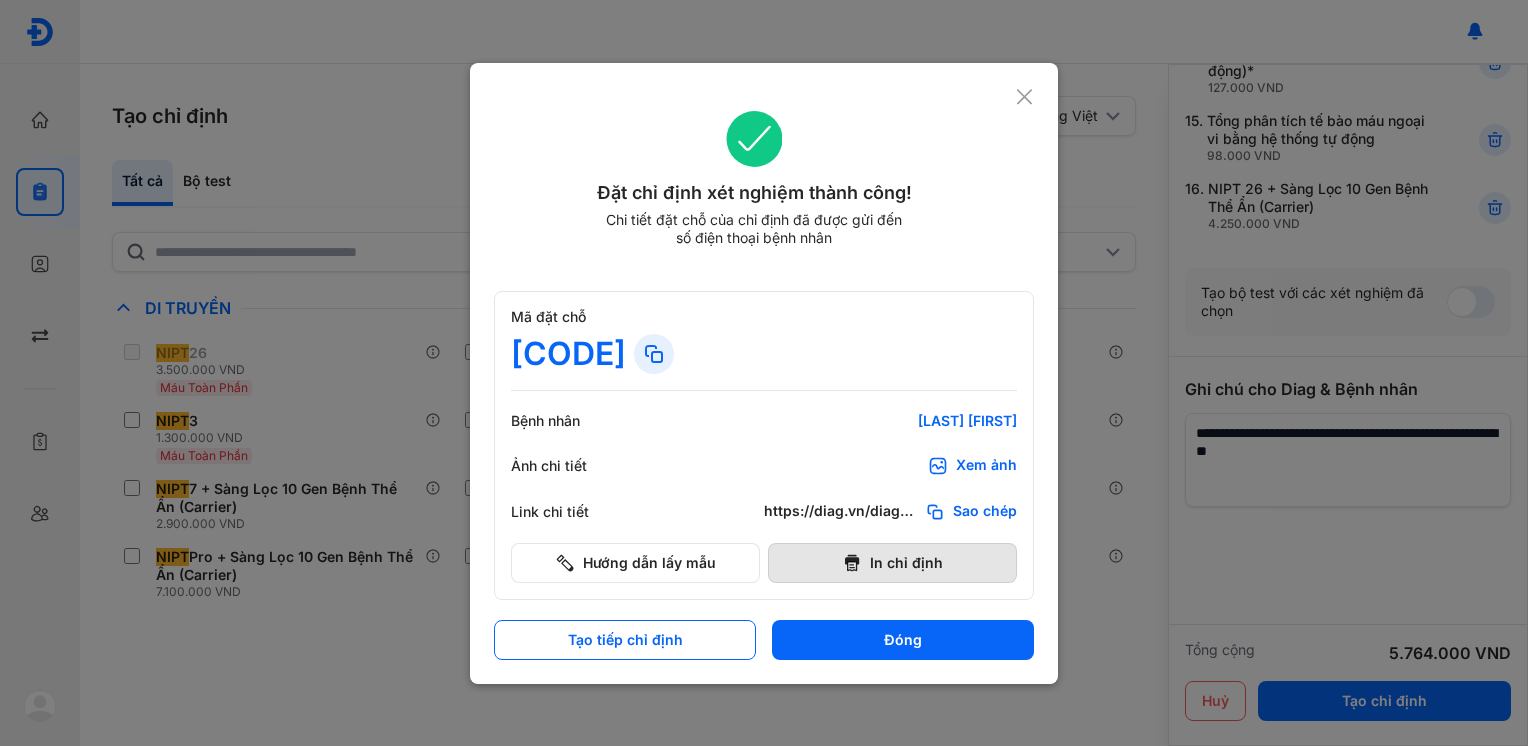 click on "In chỉ định" at bounding box center [892, 563] 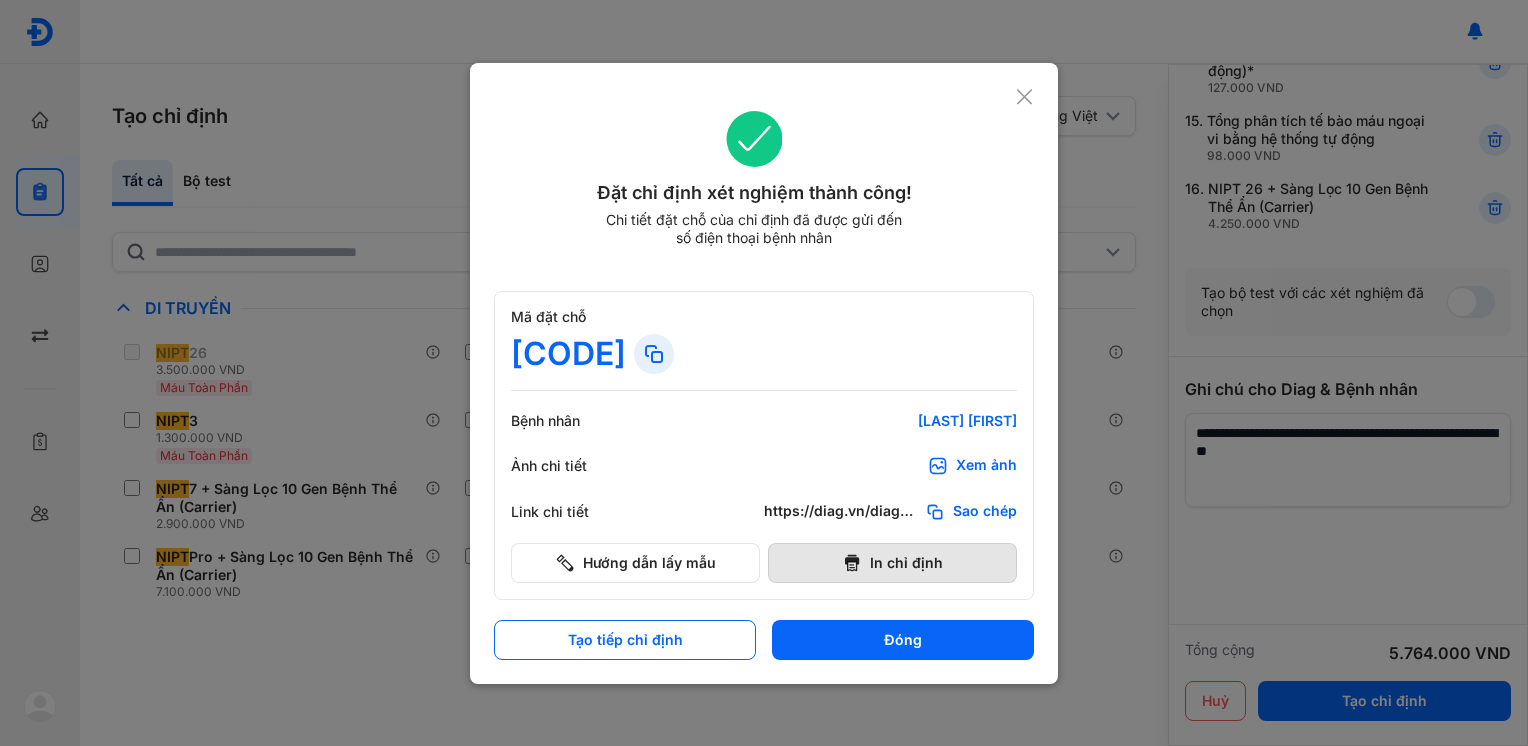 click on "In chỉ định" at bounding box center [892, 563] 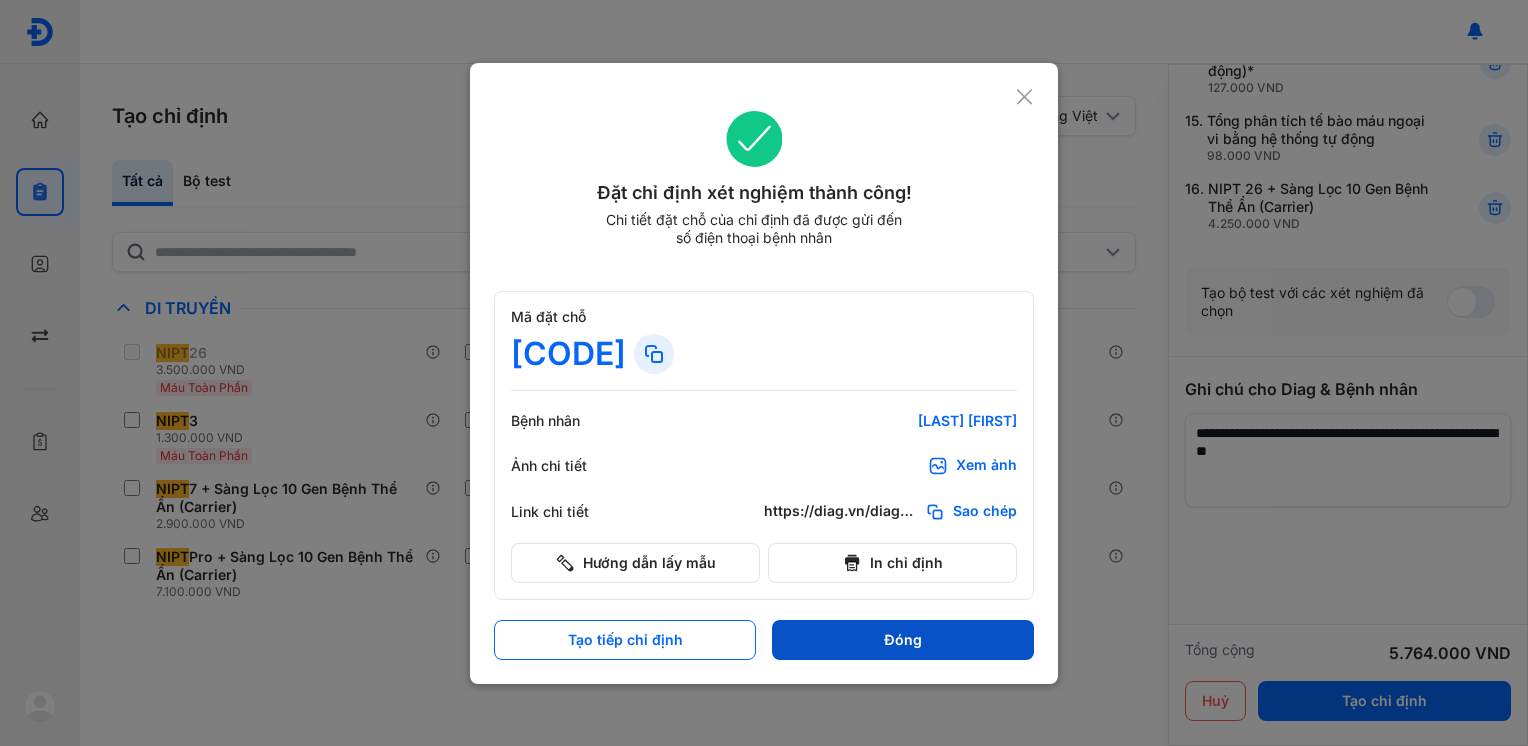 click on "Đóng" at bounding box center [903, 640] 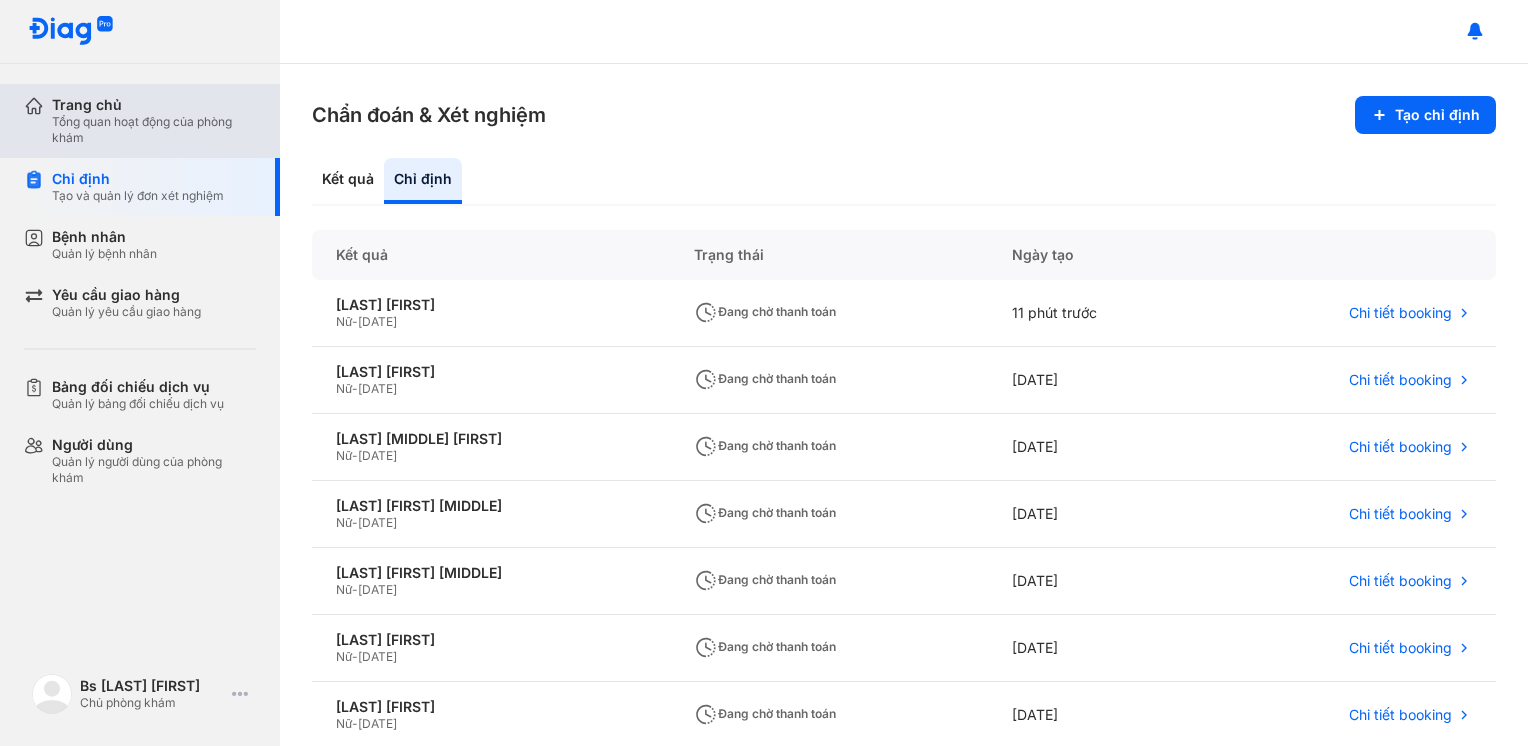 click on "Trang chủ Tổng quan hoạt động của phòng khám" at bounding box center (152, 121) 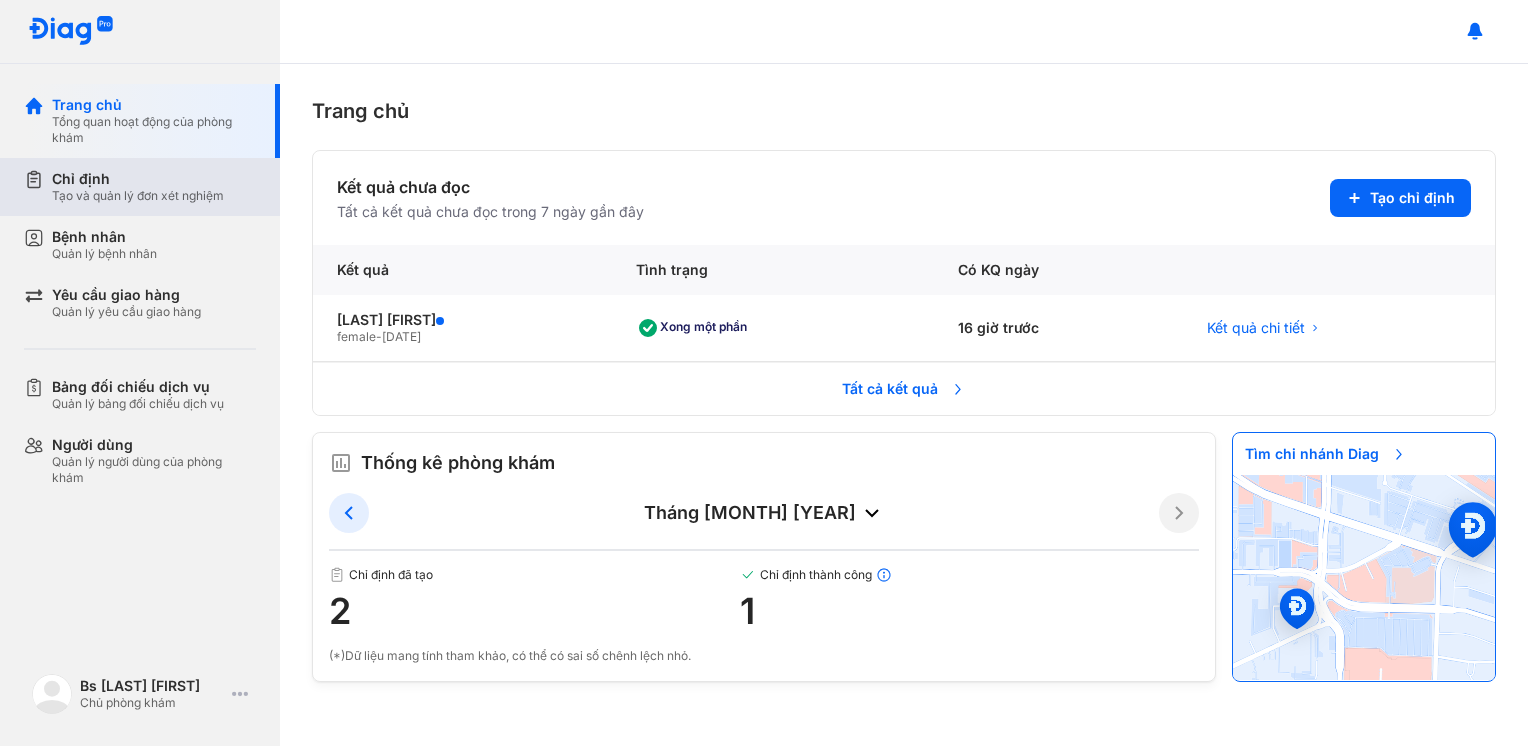 click on "Tạo và quản lý đơn xét nghiệm" at bounding box center (138, 196) 